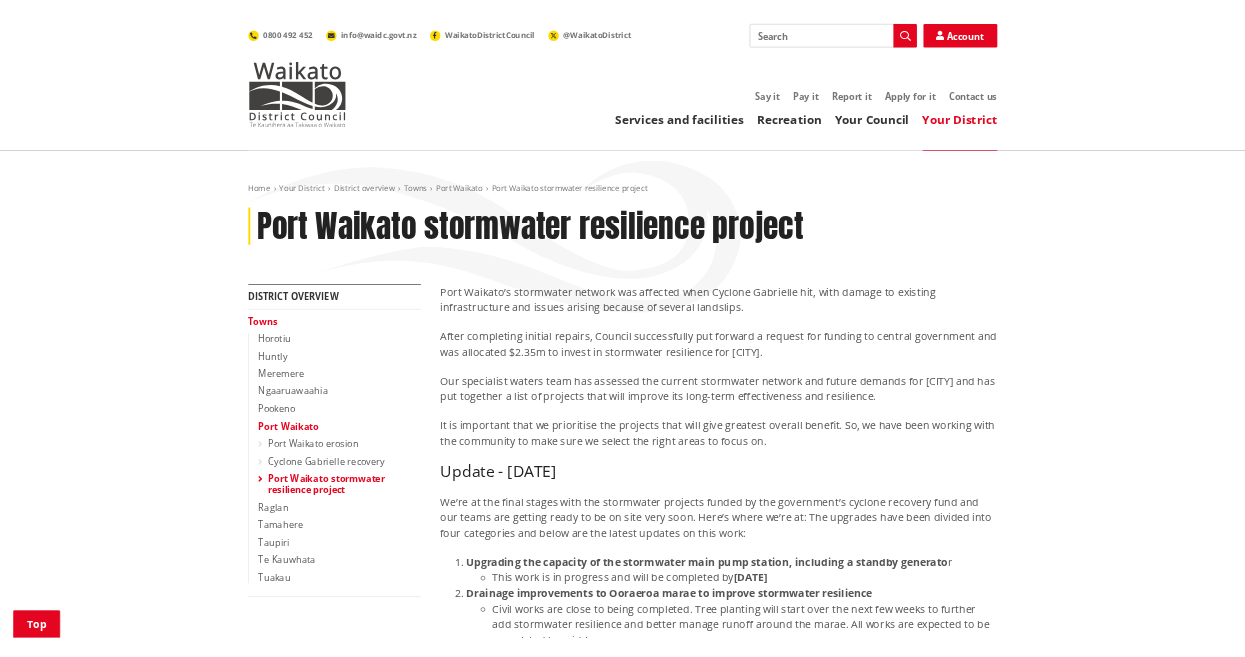 scroll, scrollTop: 476, scrollLeft: 0, axis: vertical 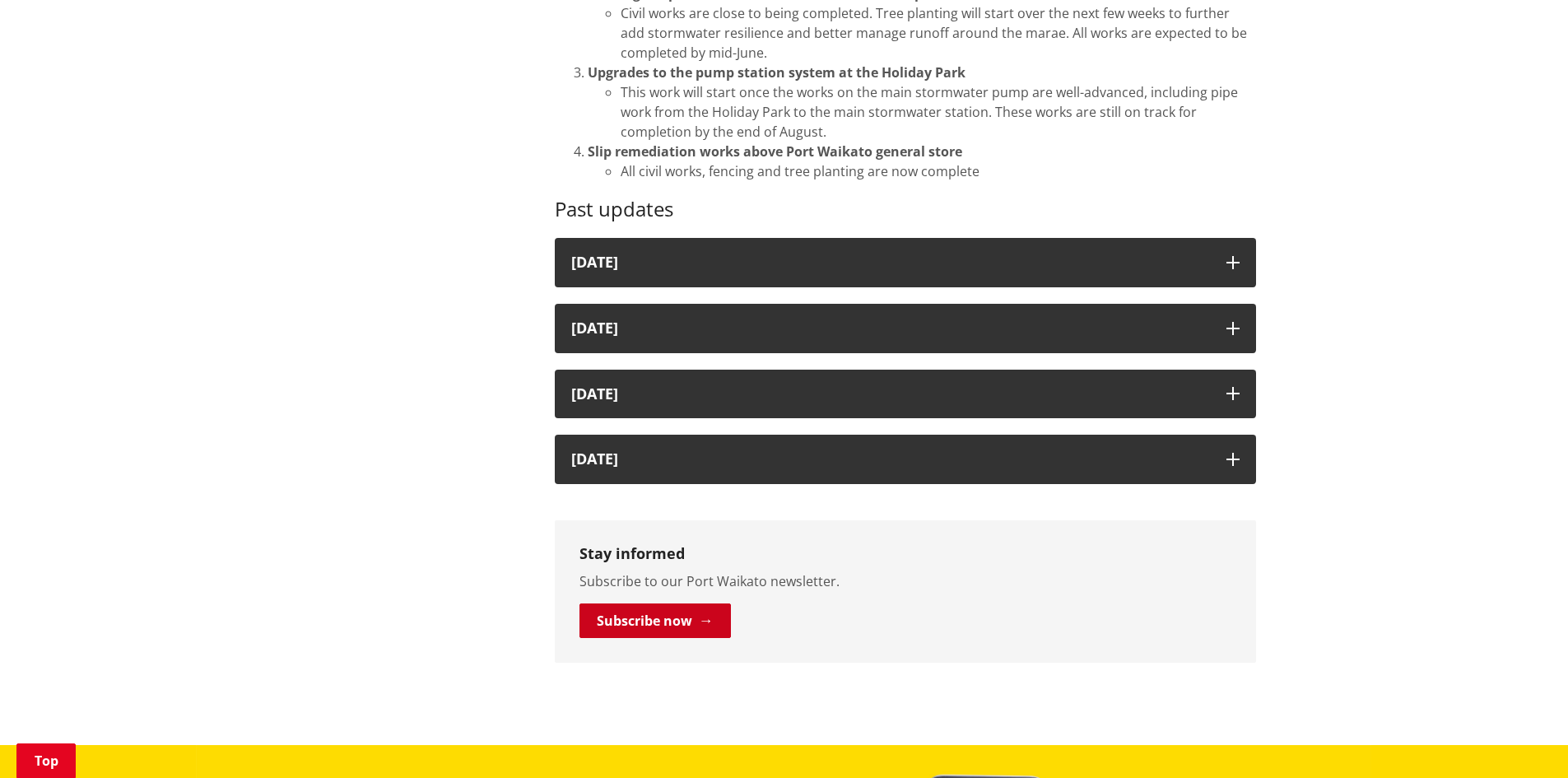 click on "Subscribe now" at bounding box center [655, 621] 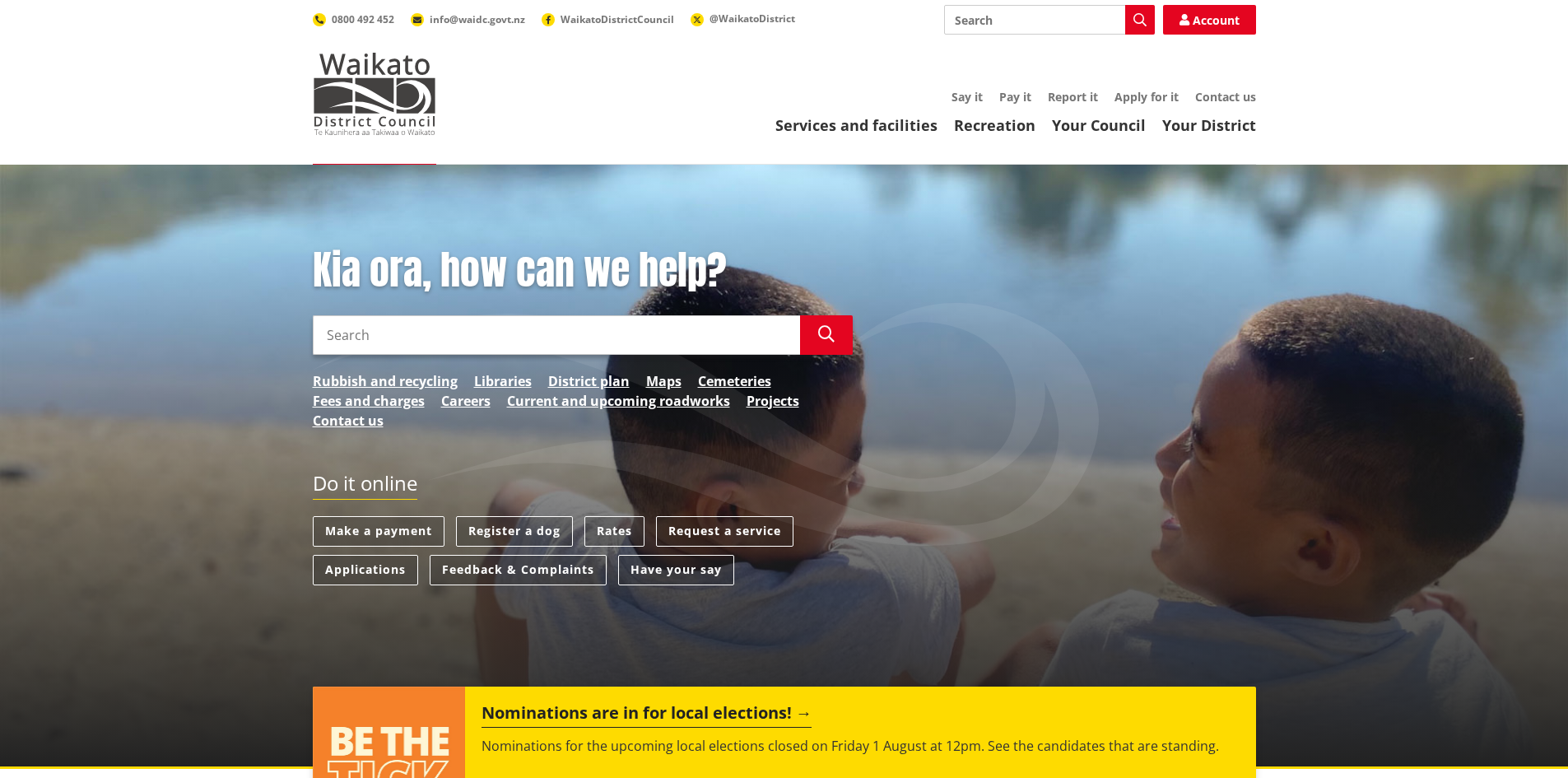 scroll, scrollTop: 0, scrollLeft: 0, axis: both 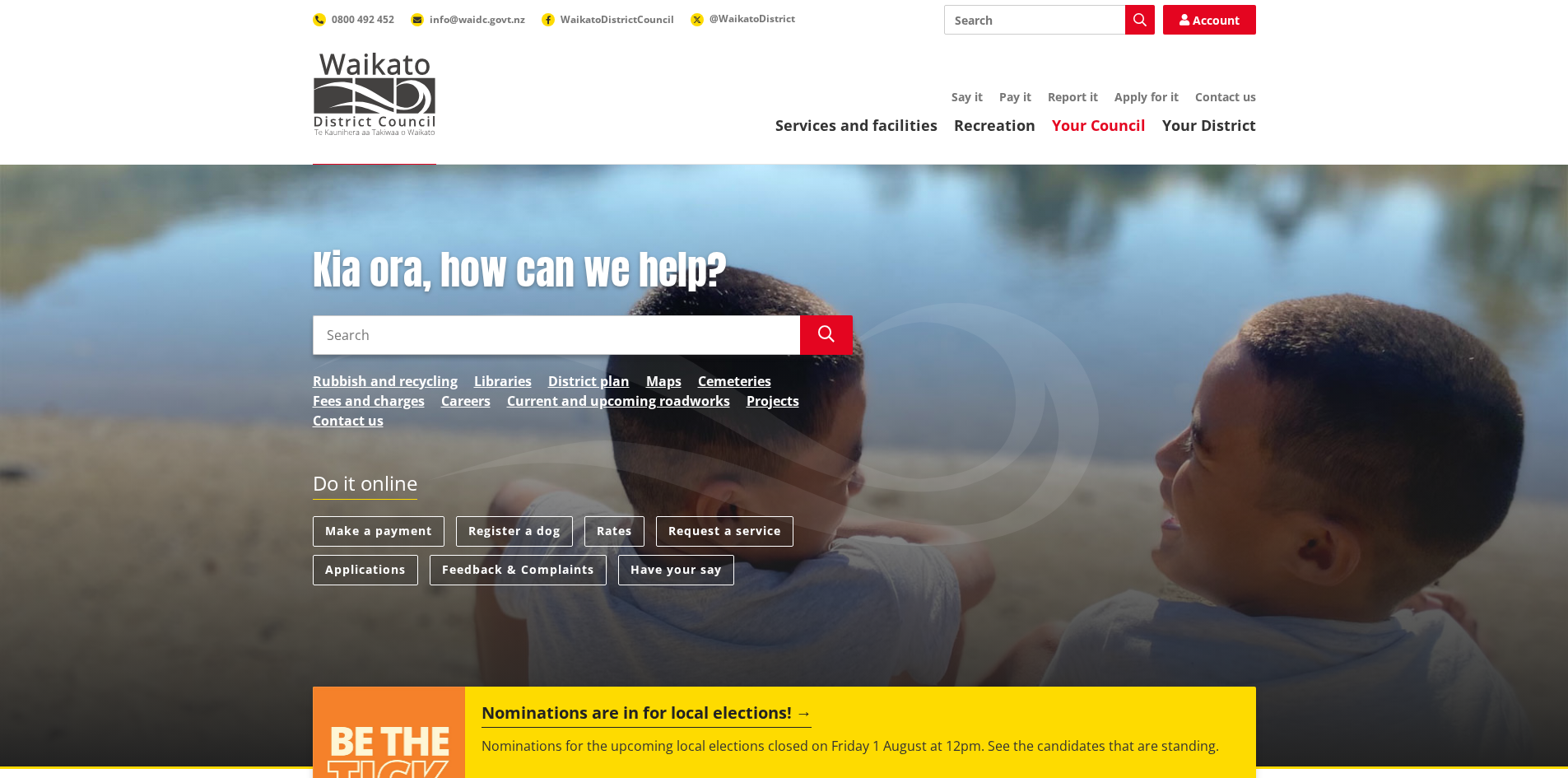 click on "Your Council" at bounding box center [1099, 125] 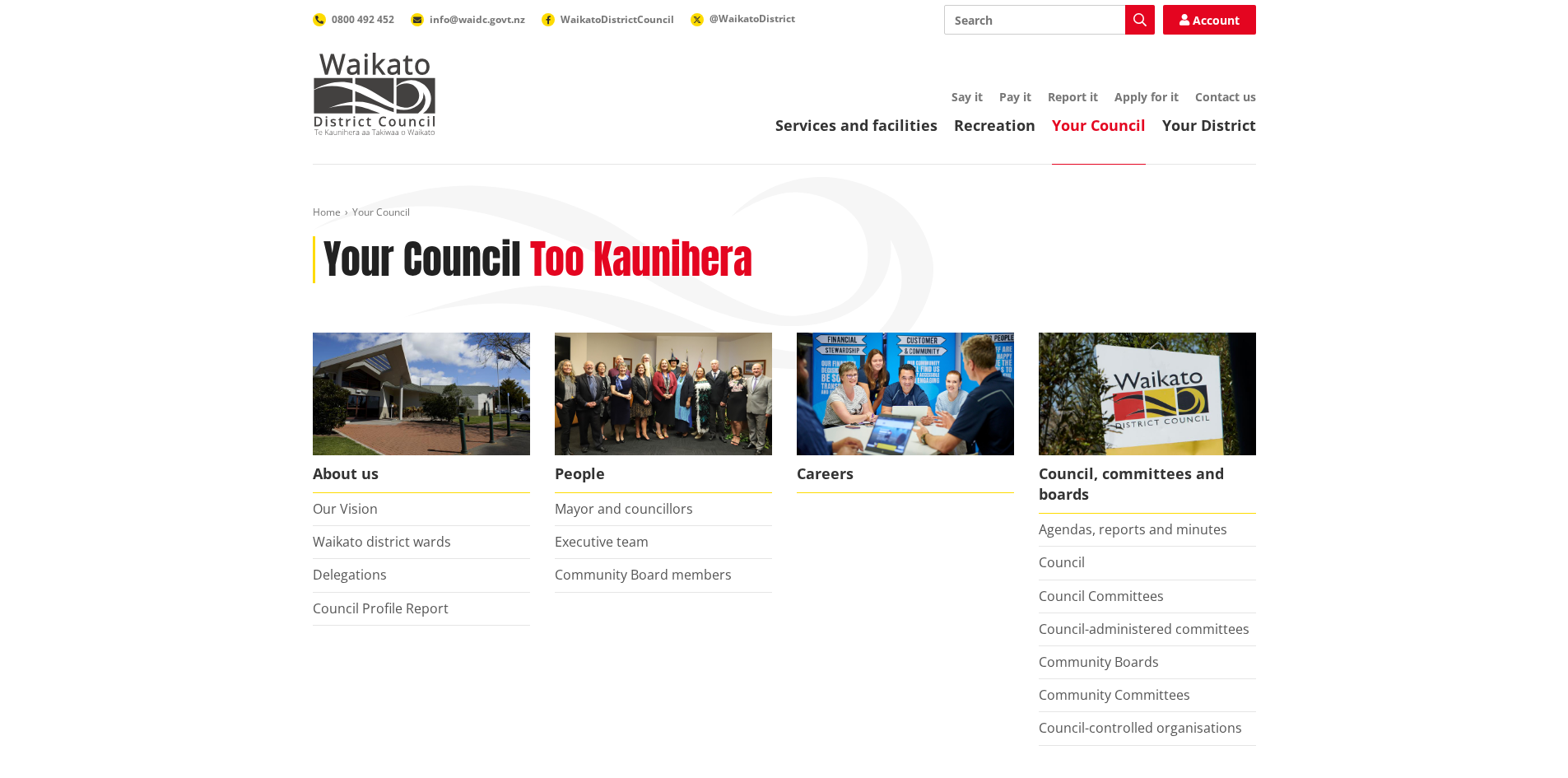 scroll, scrollTop: 0, scrollLeft: 0, axis: both 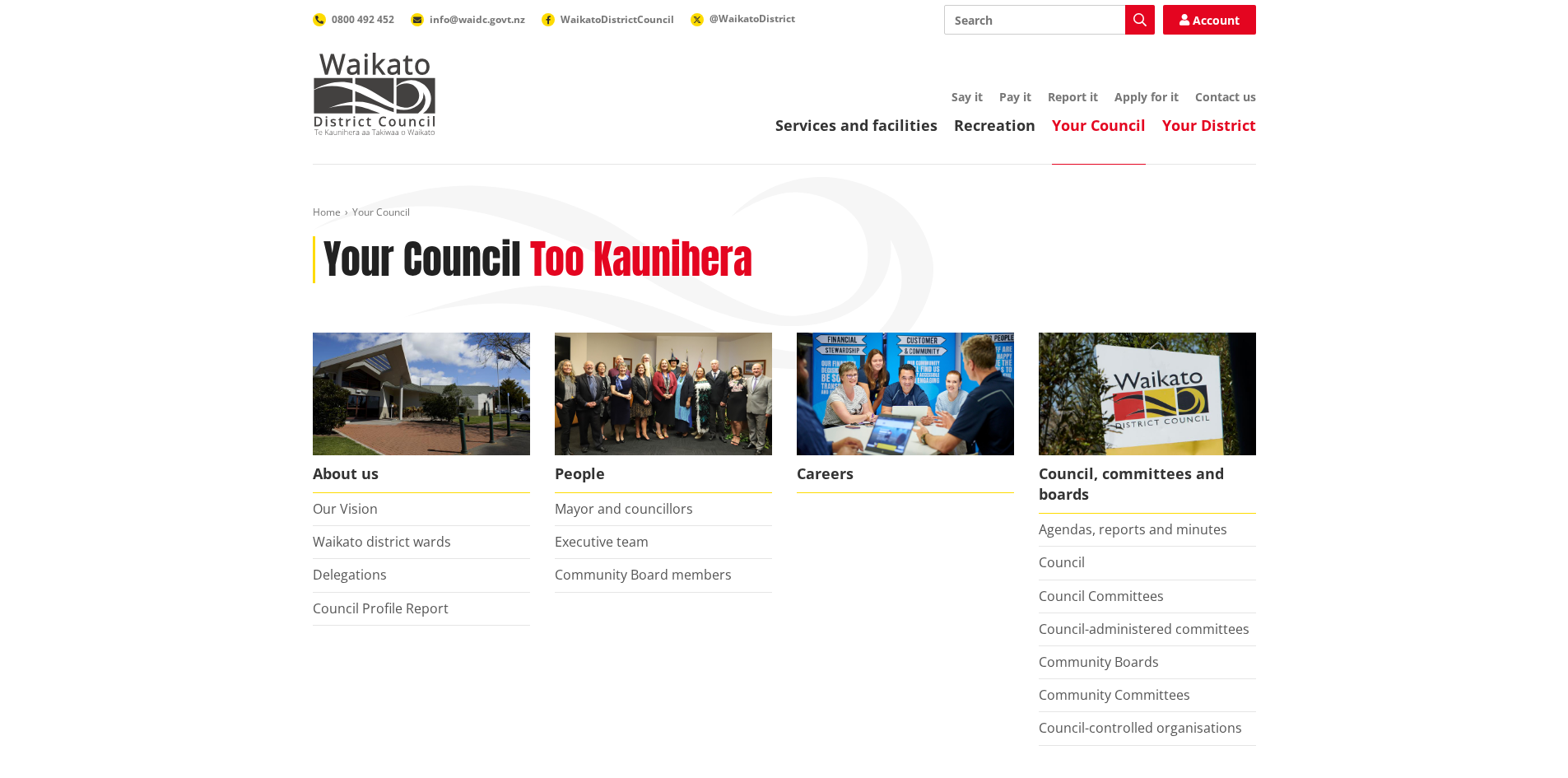 click on "Your District" at bounding box center (1209, 125) 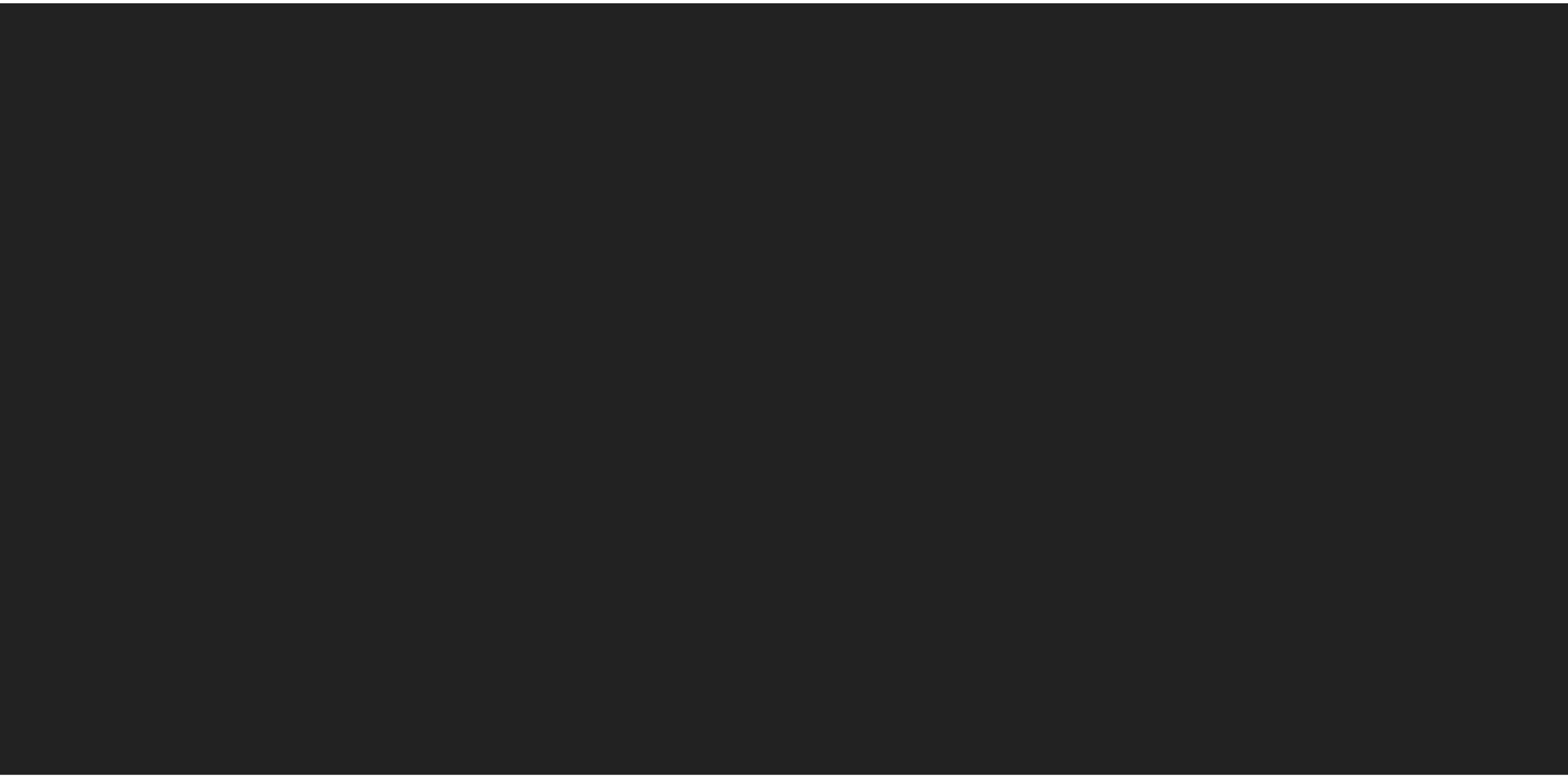 scroll, scrollTop: 0, scrollLeft: 0, axis: both 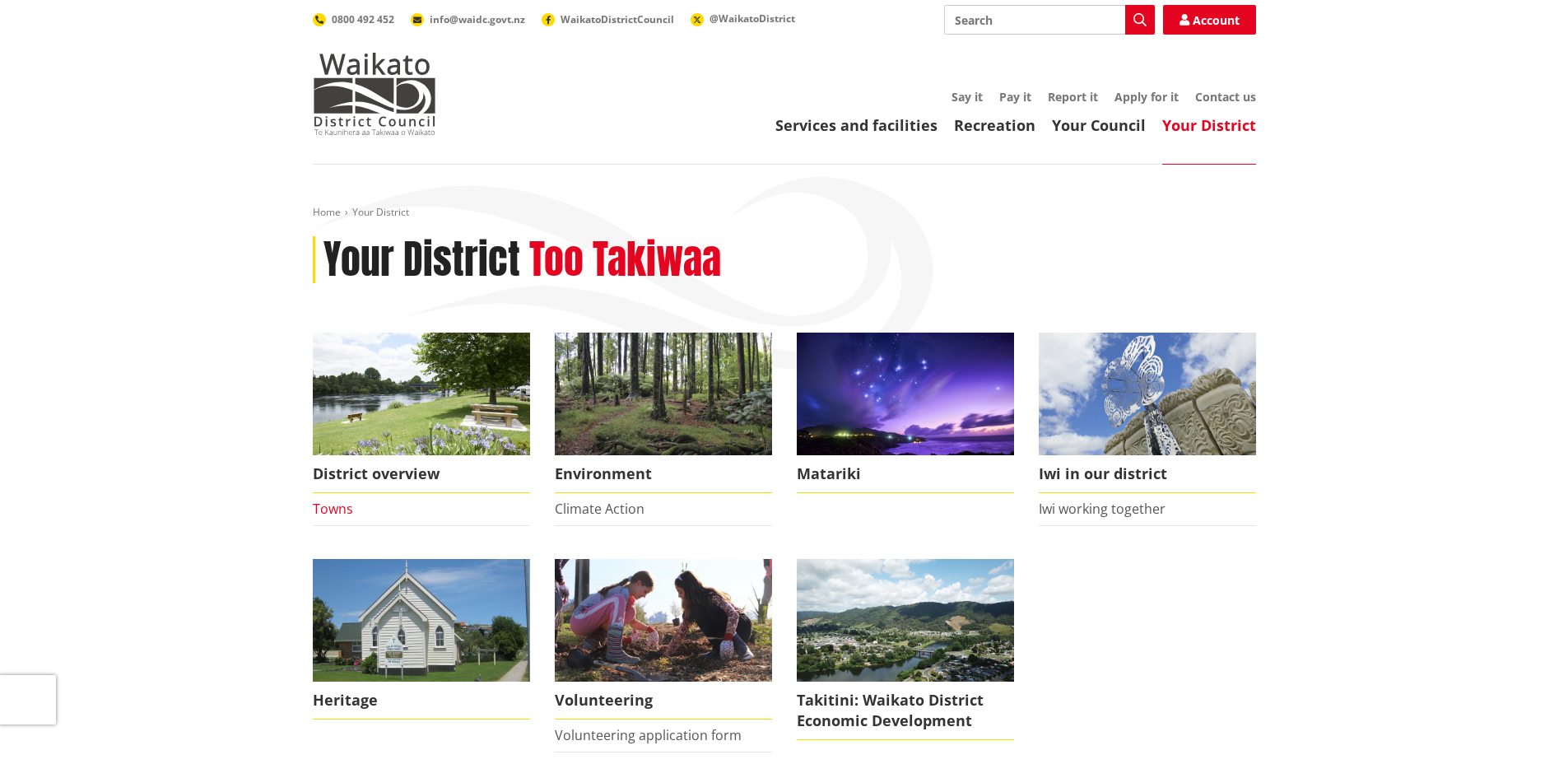 click on "Towns" at bounding box center (333, 509) 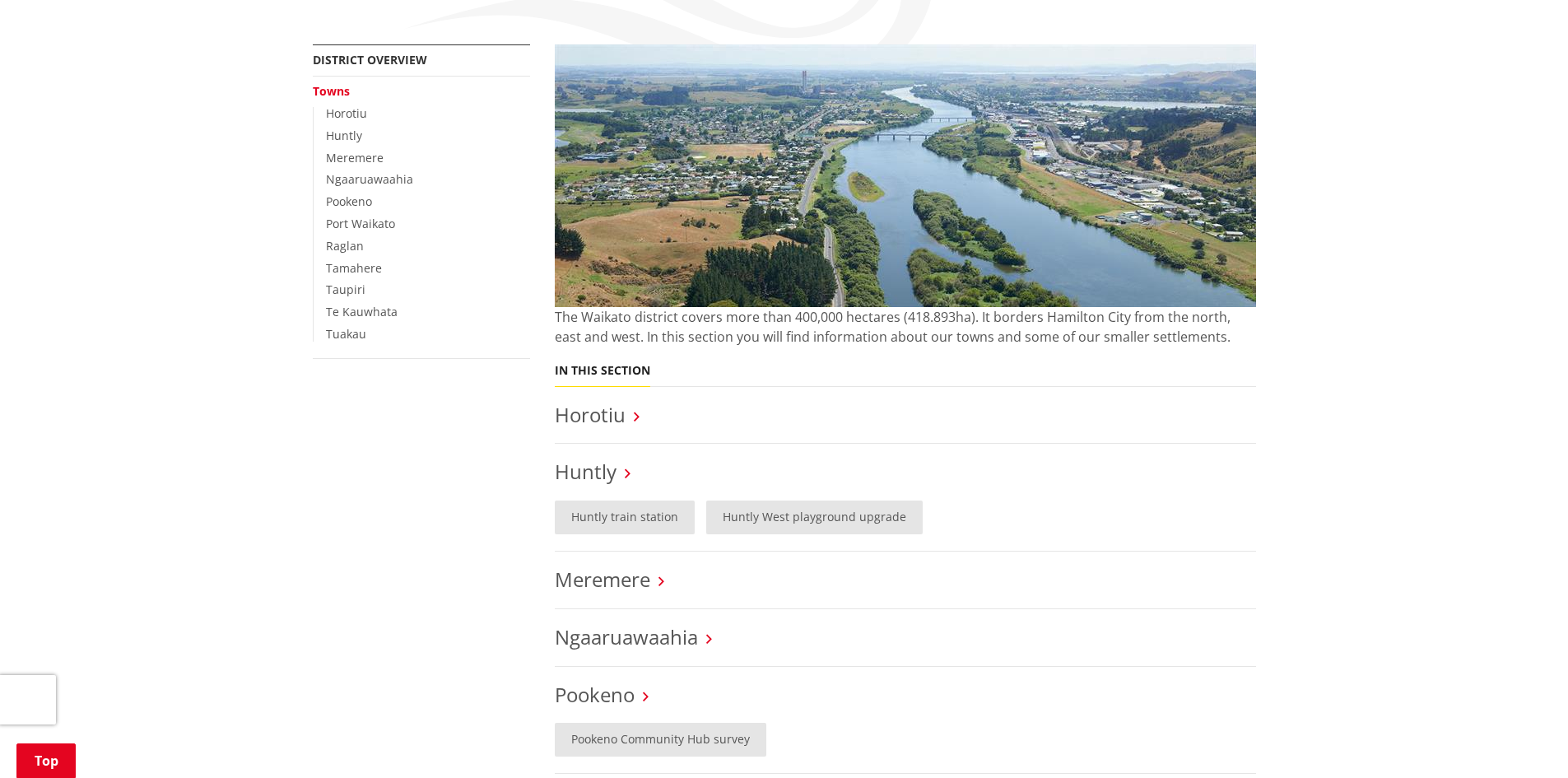 scroll, scrollTop: 289, scrollLeft: 0, axis: vertical 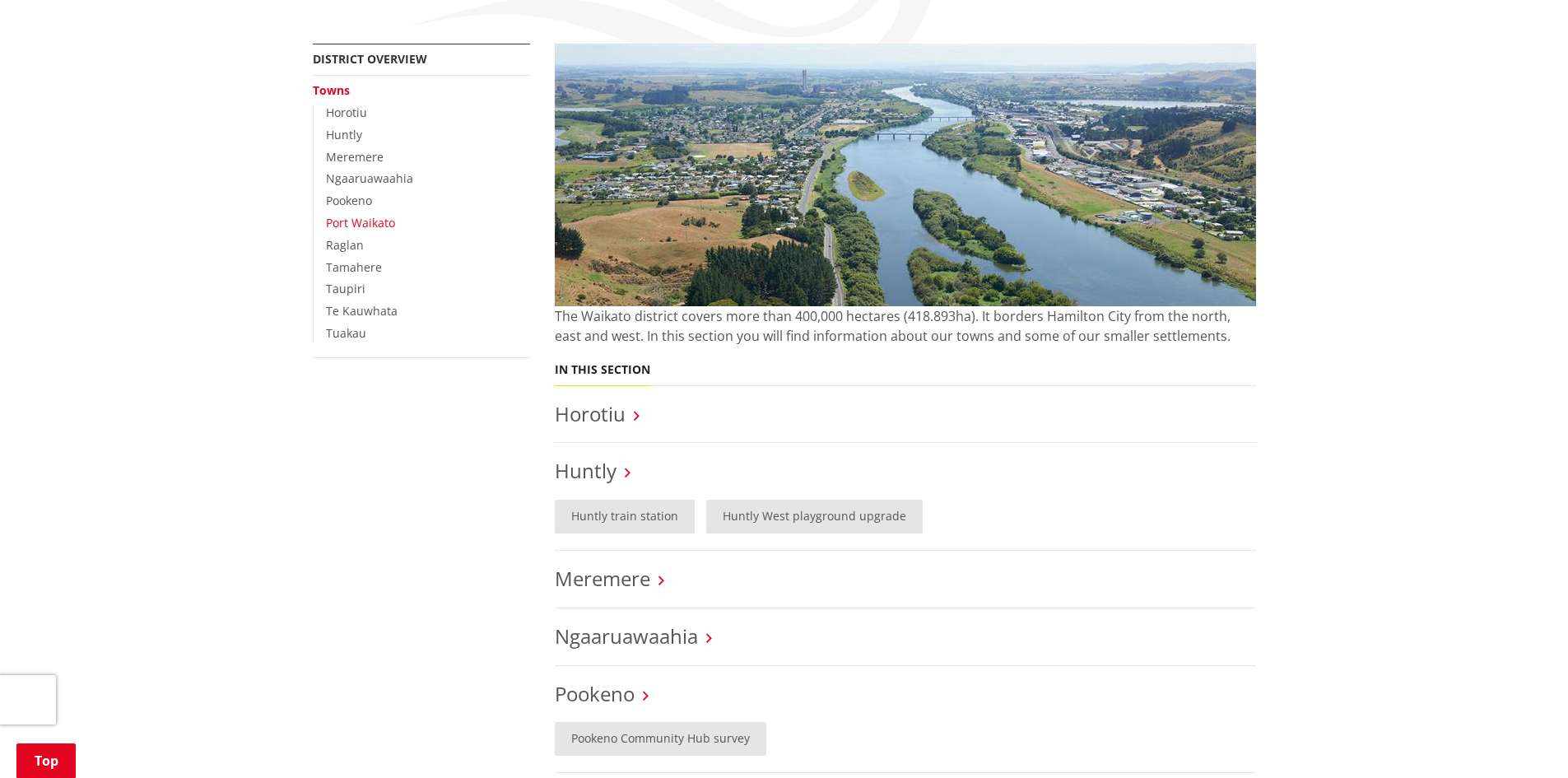 click on "Port Waikato" at bounding box center (361, 222) 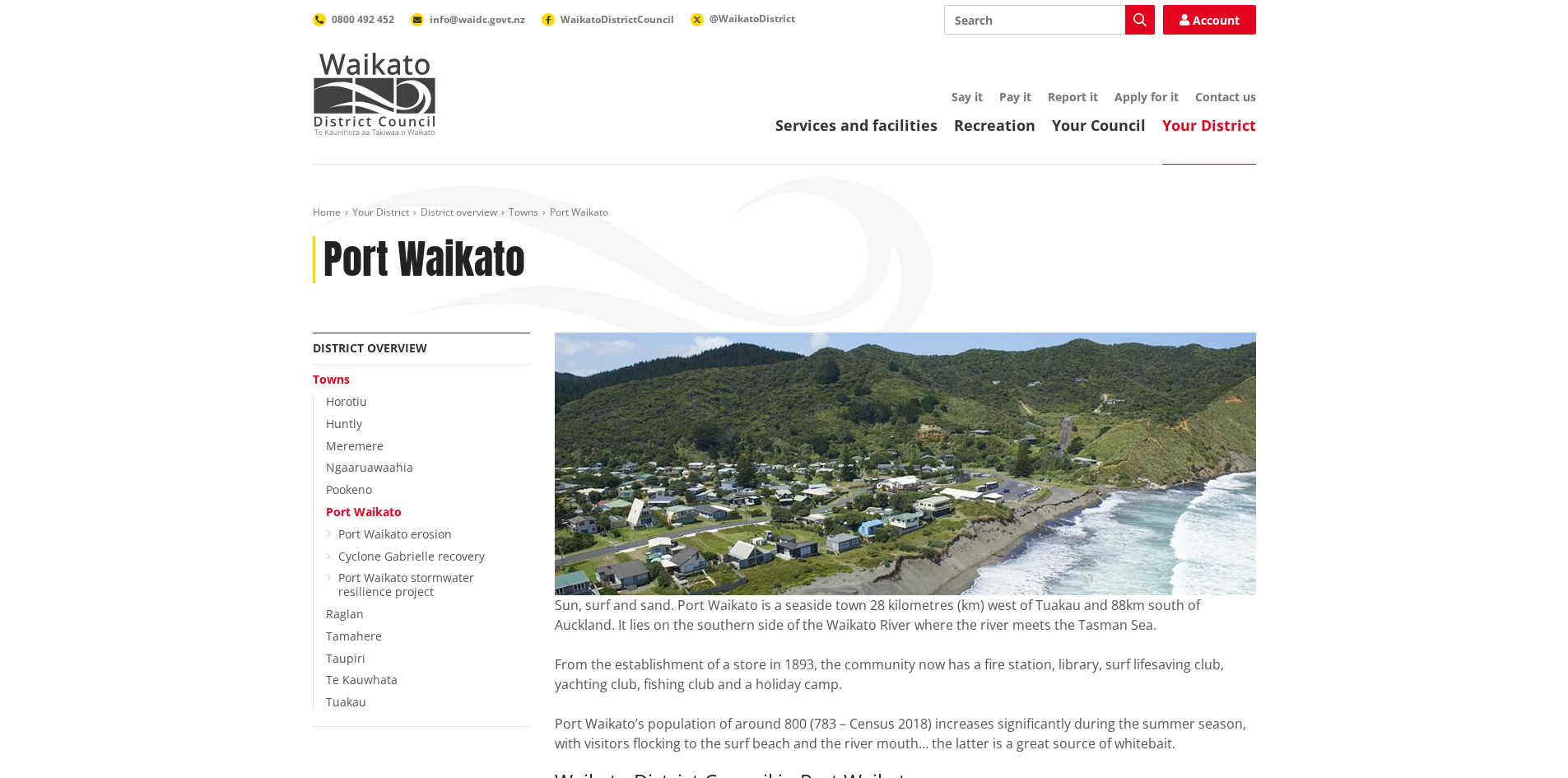 scroll, scrollTop: 0, scrollLeft: 0, axis: both 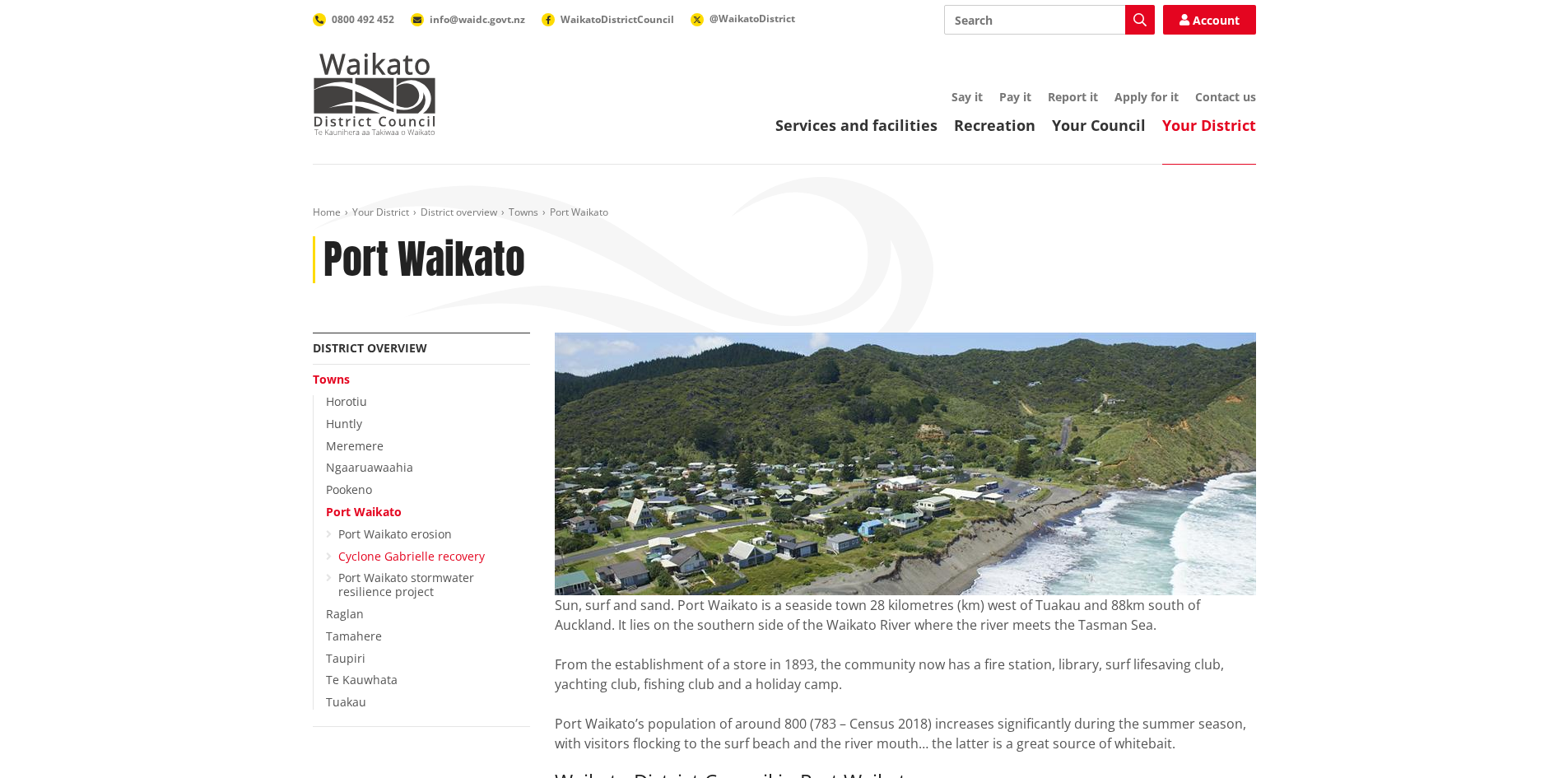 click on "Cyclone Gabrielle recovery" at bounding box center (412, 556) 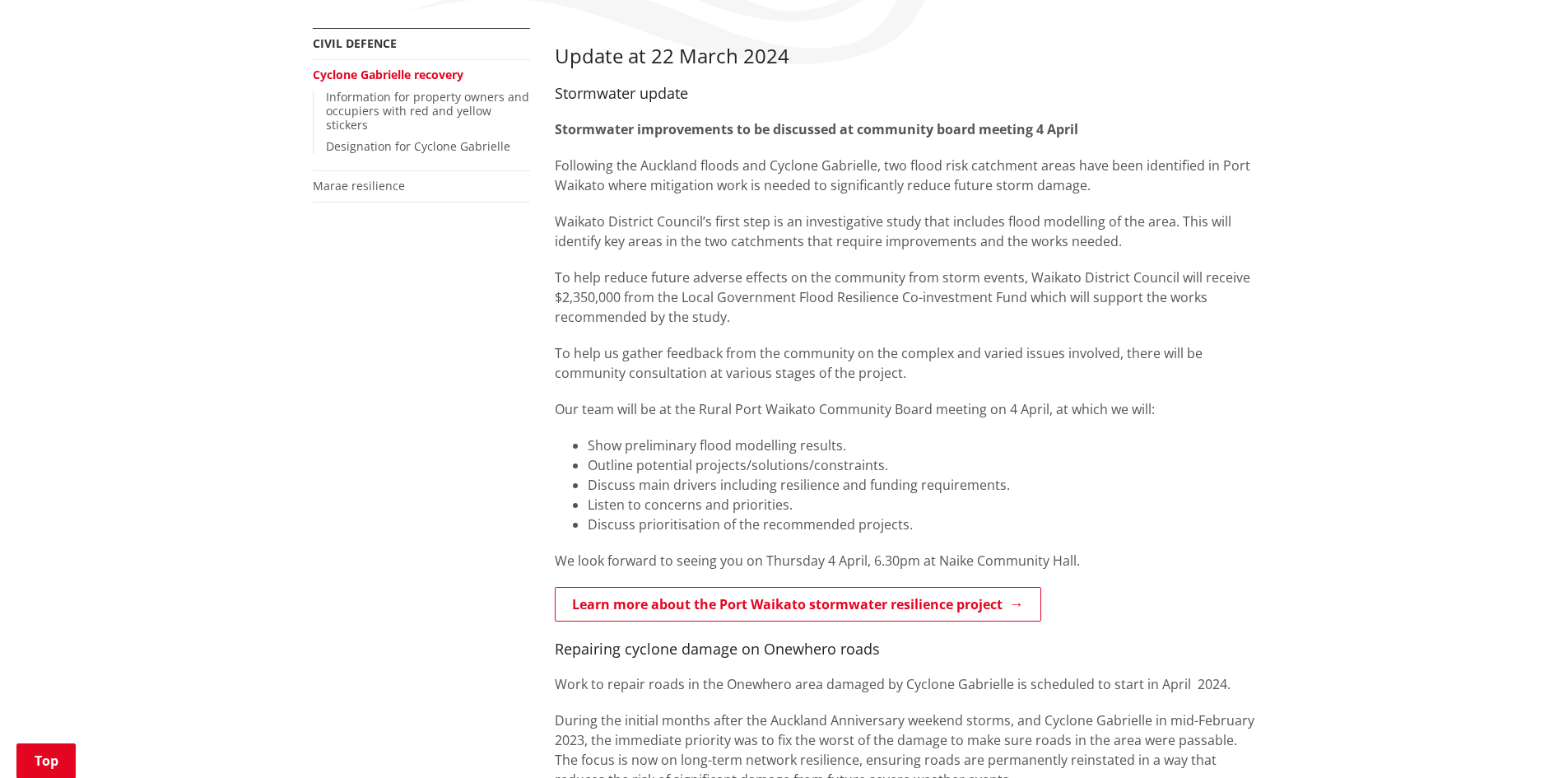 scroll, scrollTop: 0, scrollLeft: 0, axis: both 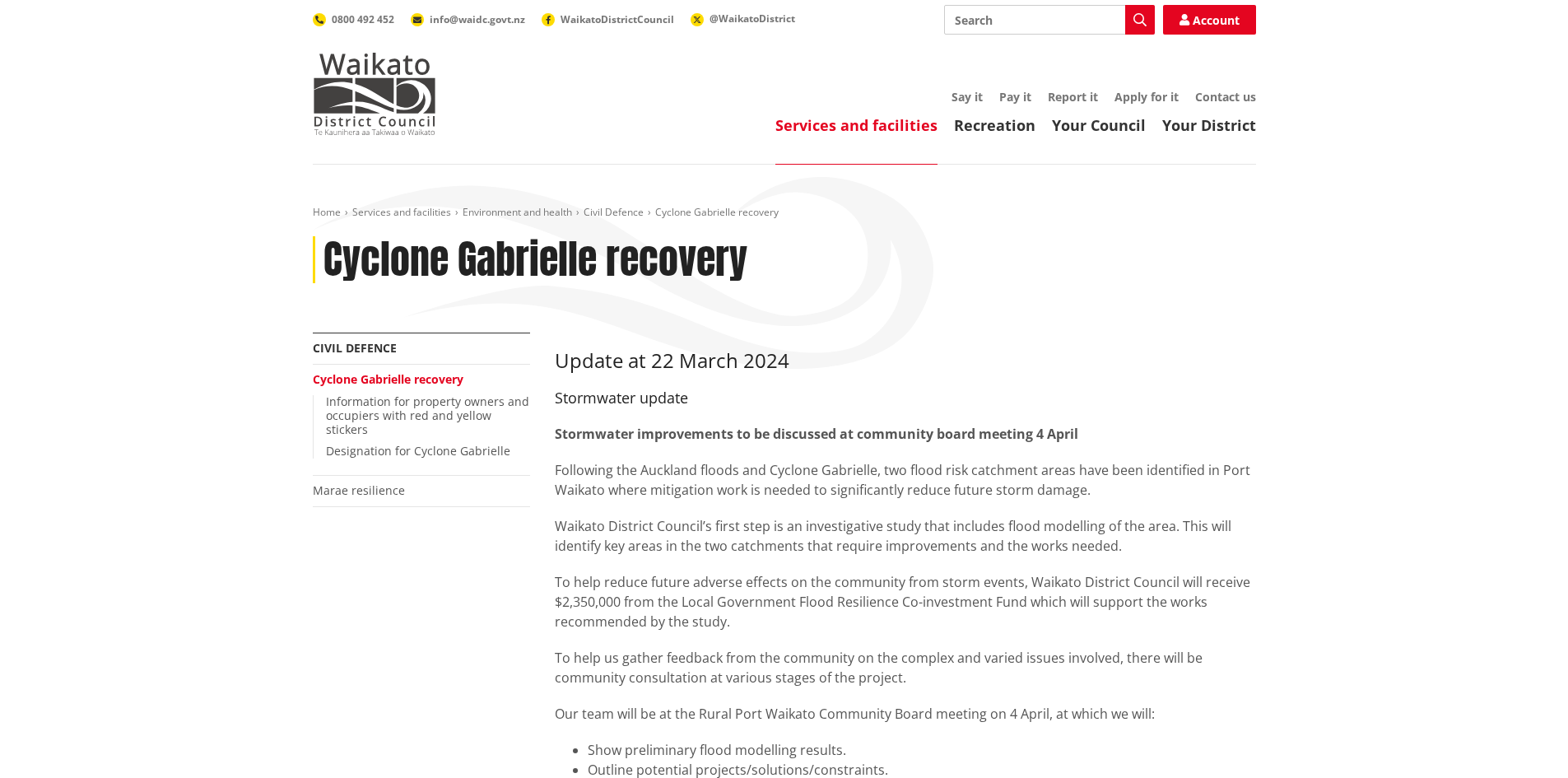 click on "Cyclone Gabrielle recovery" at bounding box center (388, 379) 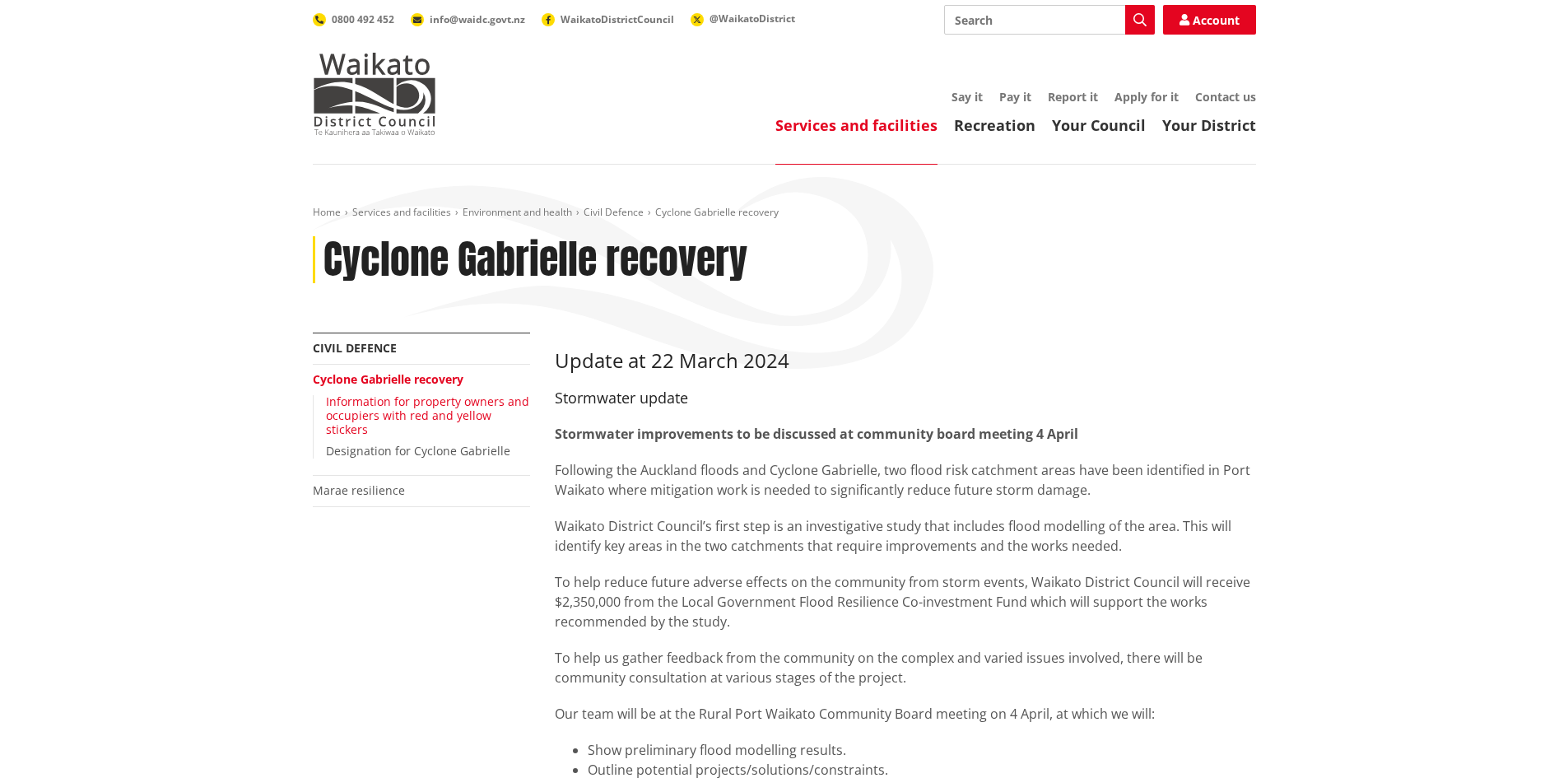 click on "Information for property owners and occupiers with red and yellow stickers" at bounding box center (427, 415) 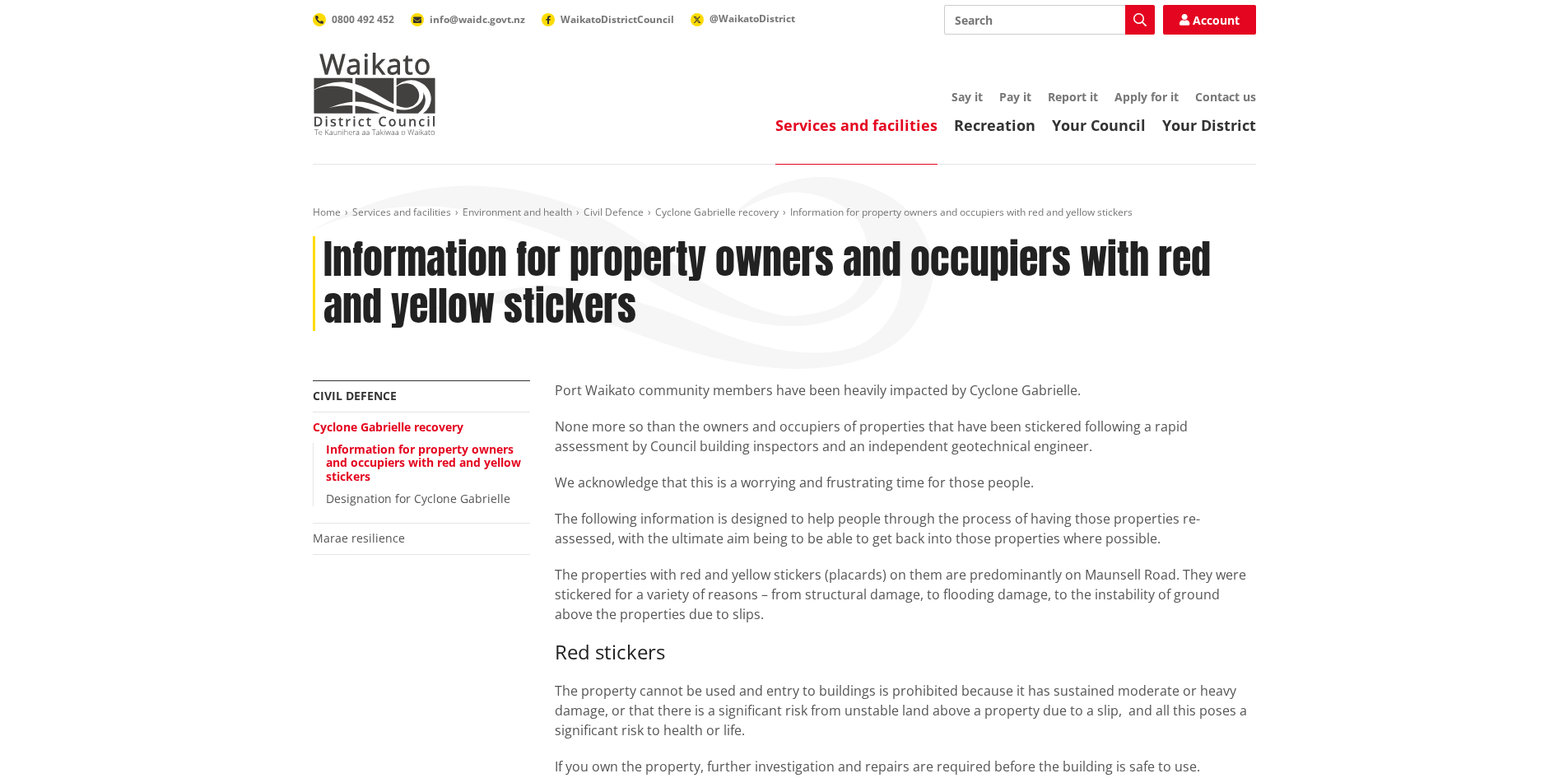 scroll, scrollTop: 0, scrollLeft: 0, axis: both 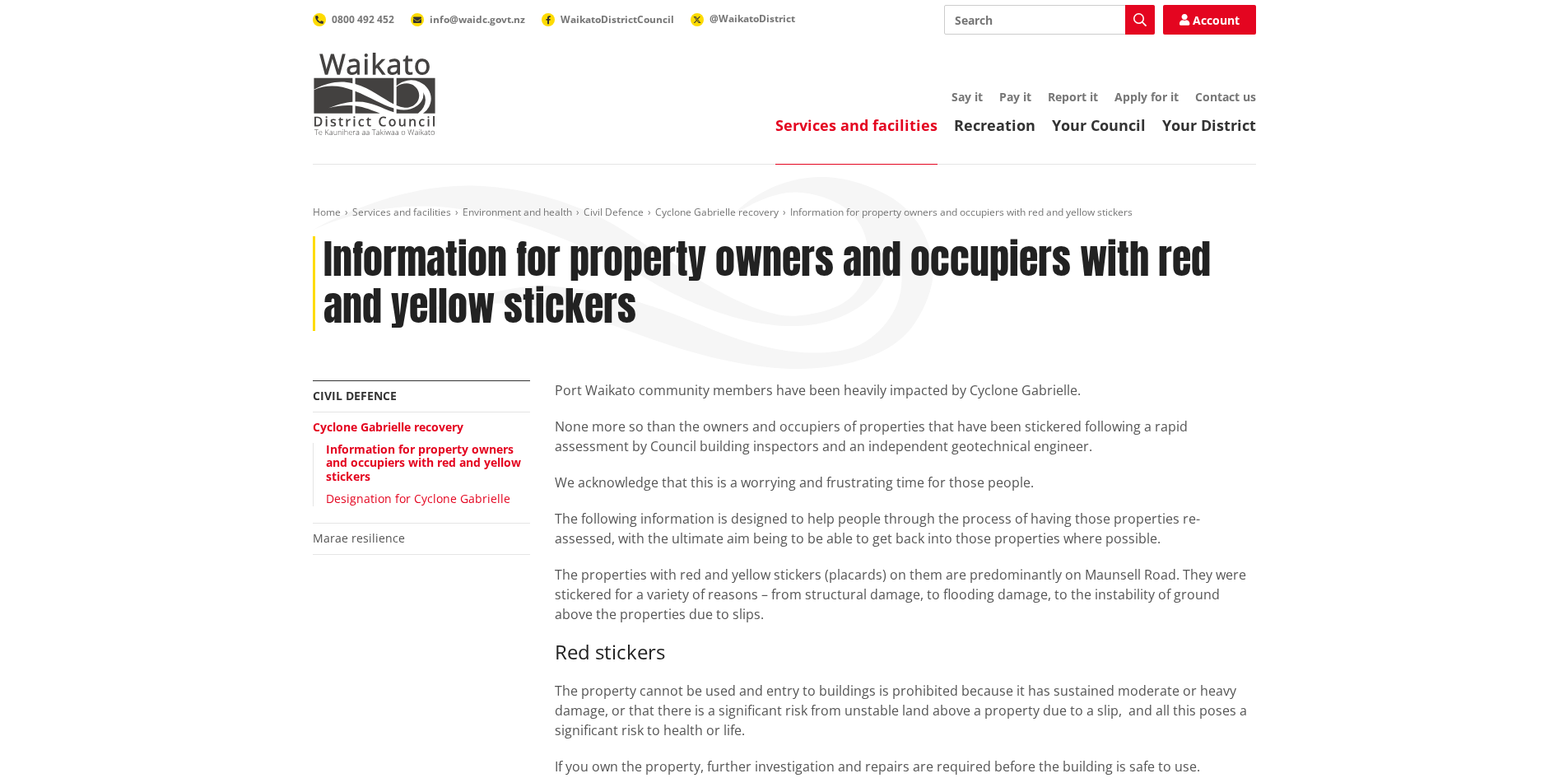 click on "Designation for Cyclone Gabrielle" at bounding box center (418, 498) 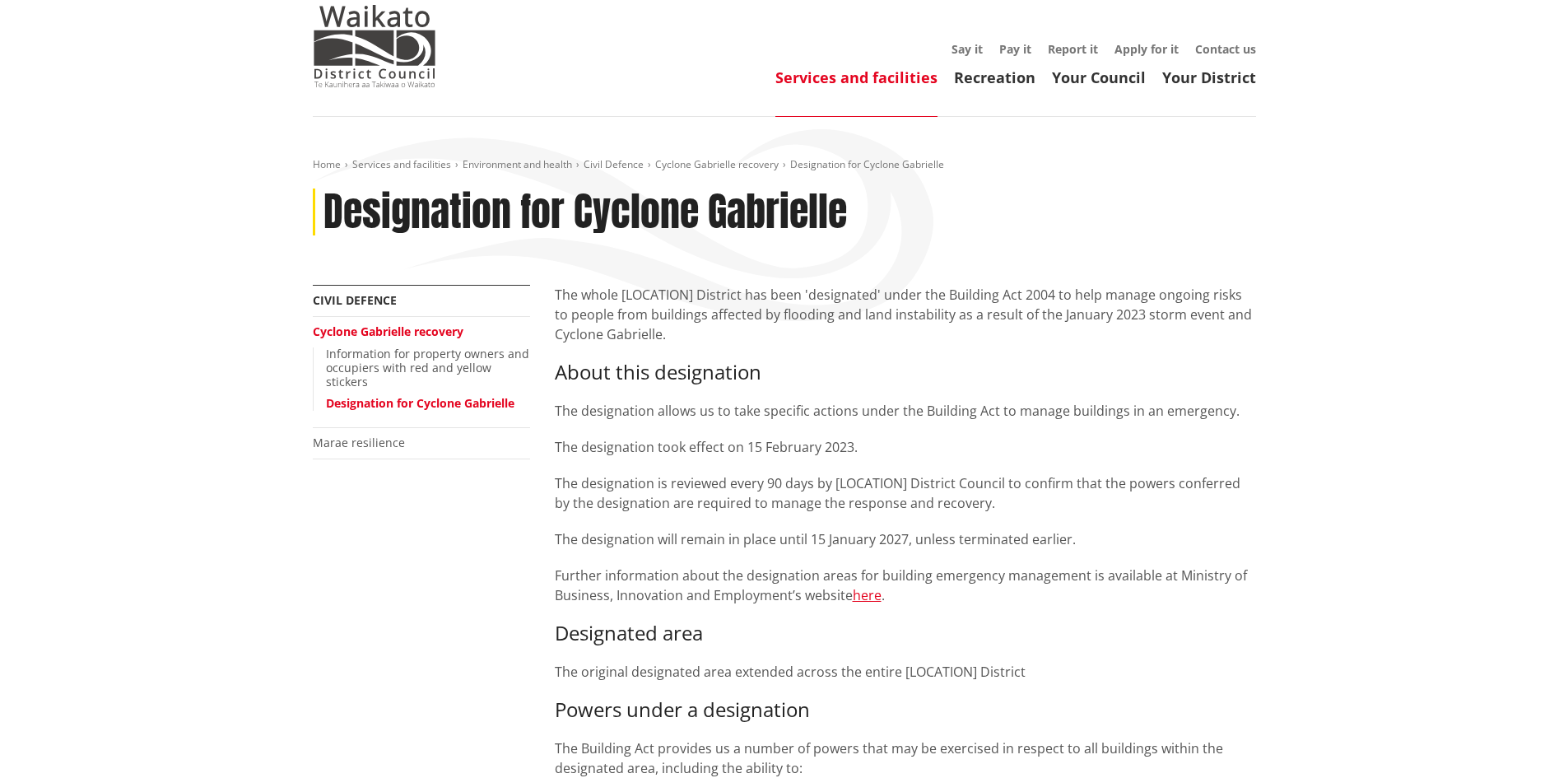 scroll, scrollTop: 0, scrollLeft: 0, axis: both 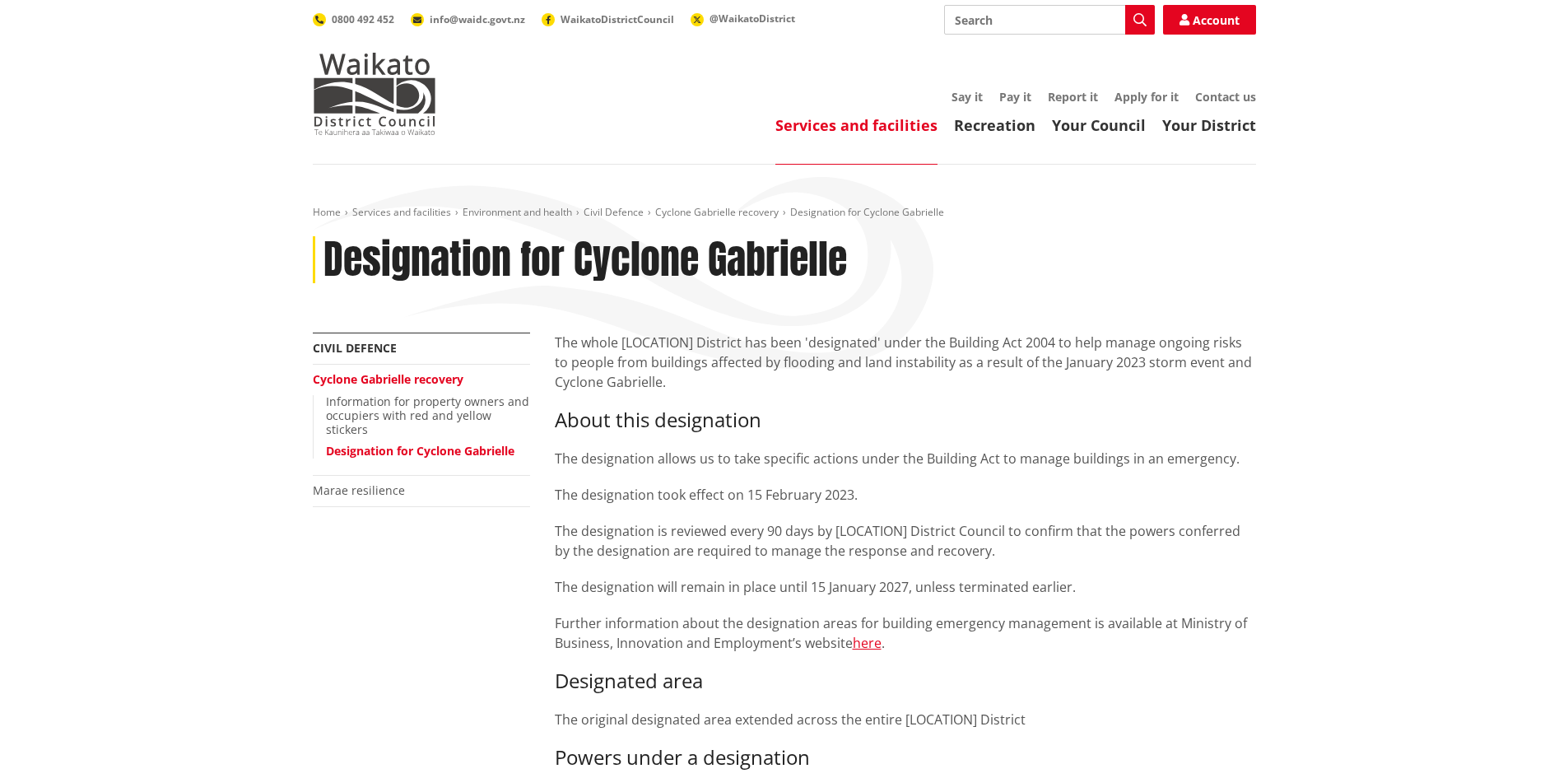click on "Cyclone Gabrielle recovery" at bounding box center [388, 379] 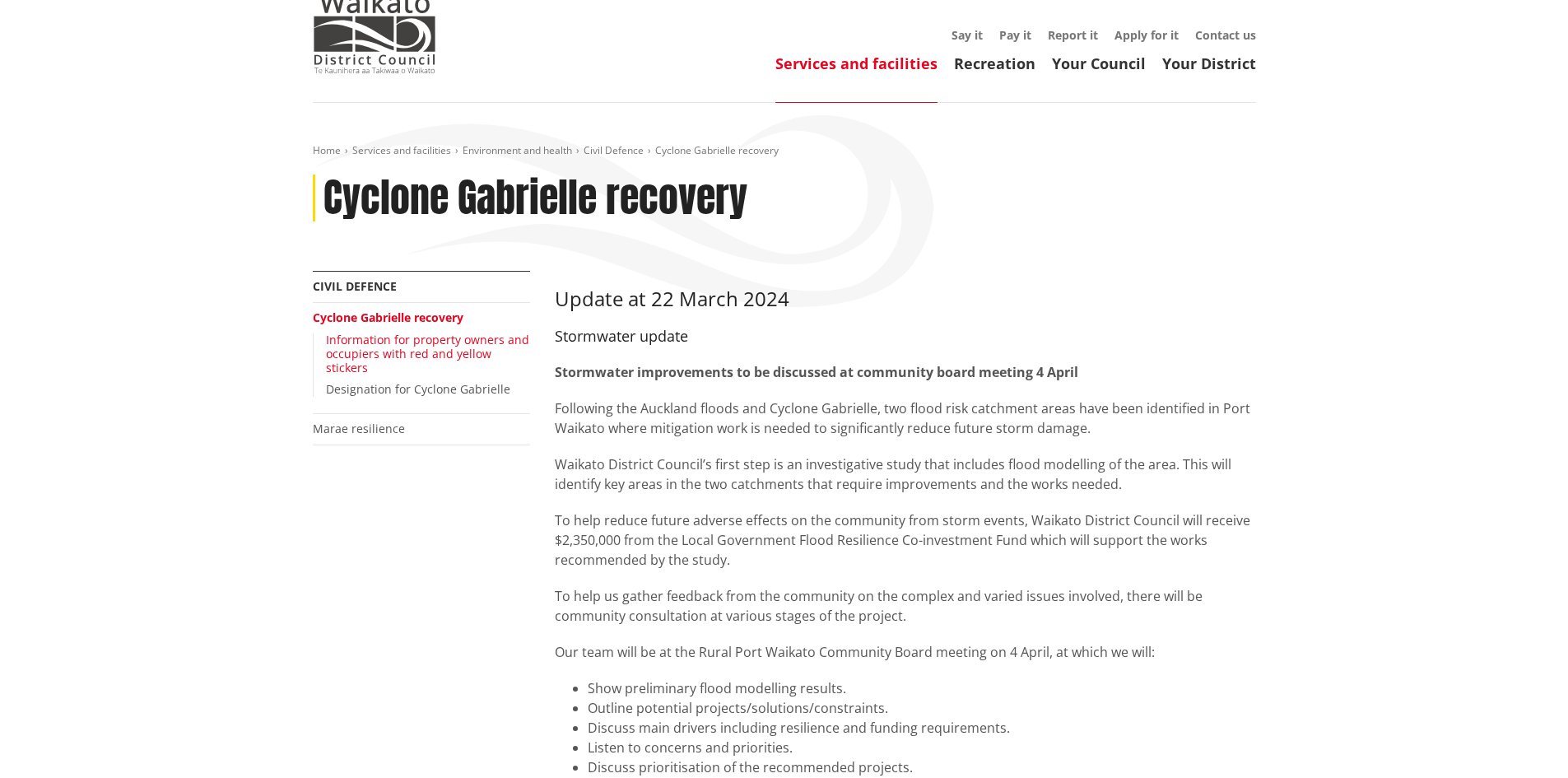 scroll, scrollTop: 55, scrollLeft: 0, axis: vertical 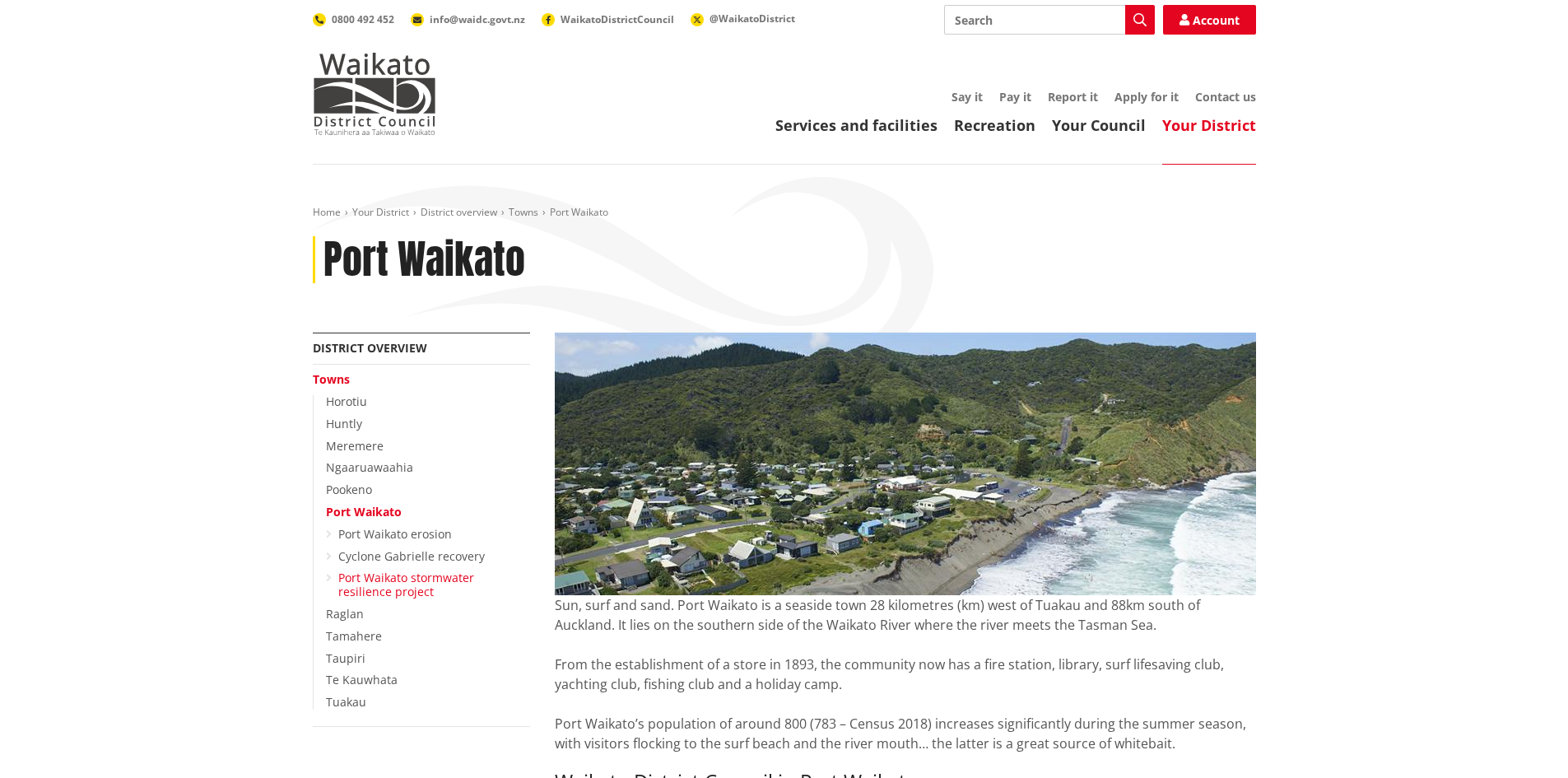 click on "Port Waikato stormwater resilience project" at bounding box center [406, 585] 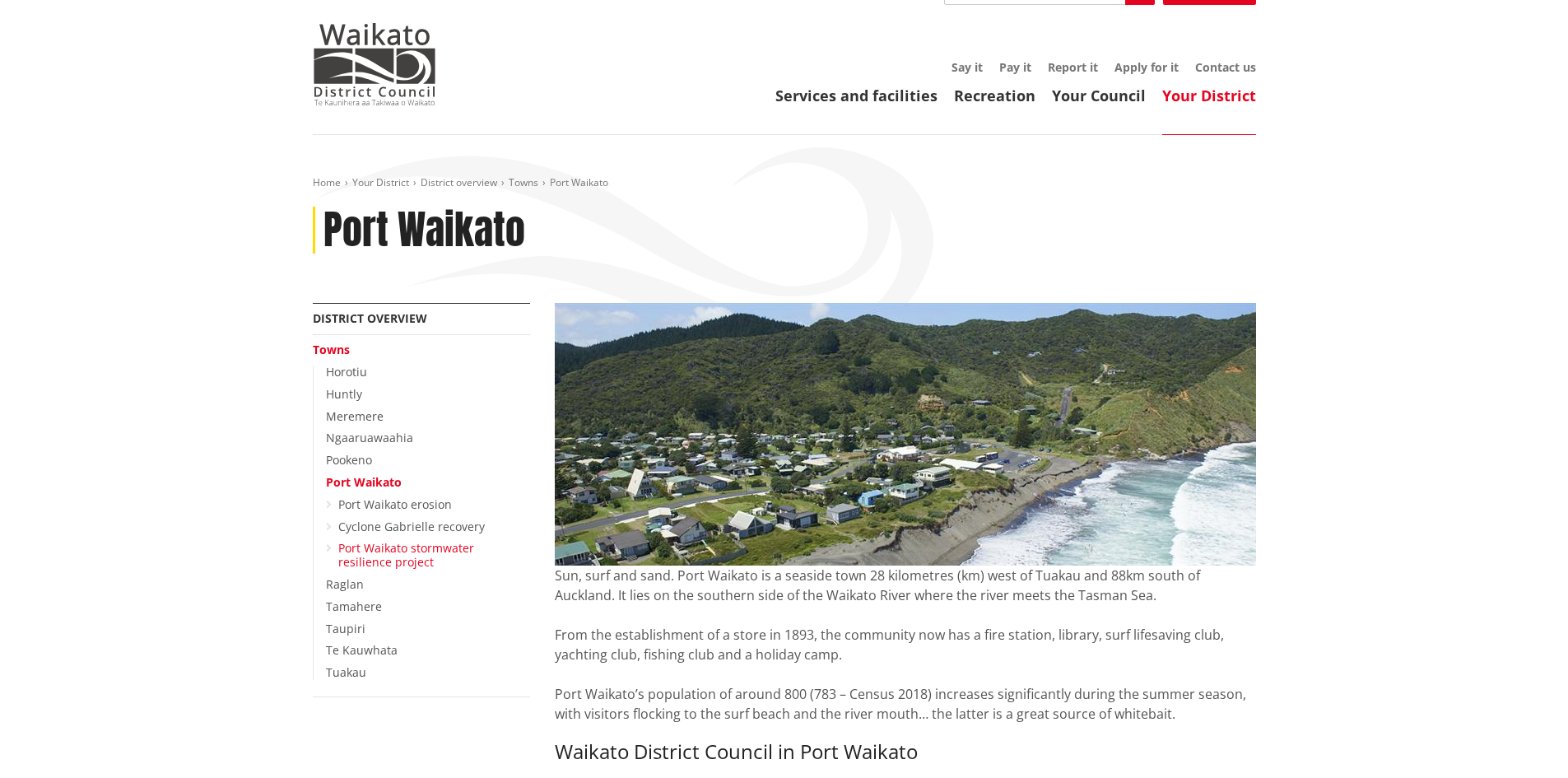 scroll, scrollTop: 0, scrollLeft: 0, axis: both 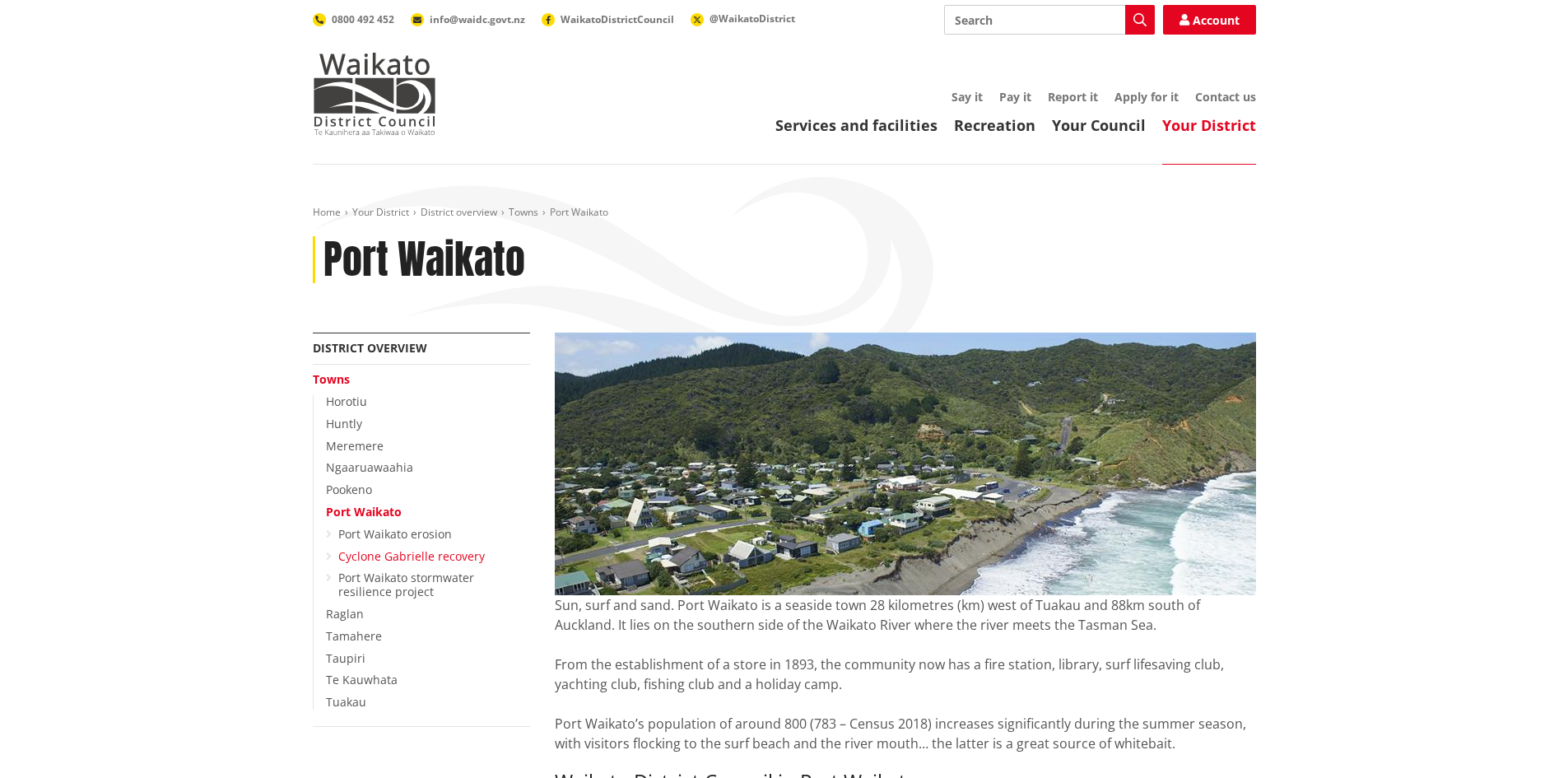 click on "Cyclone Gabrielle recovery" at bounding box center (412, 556) 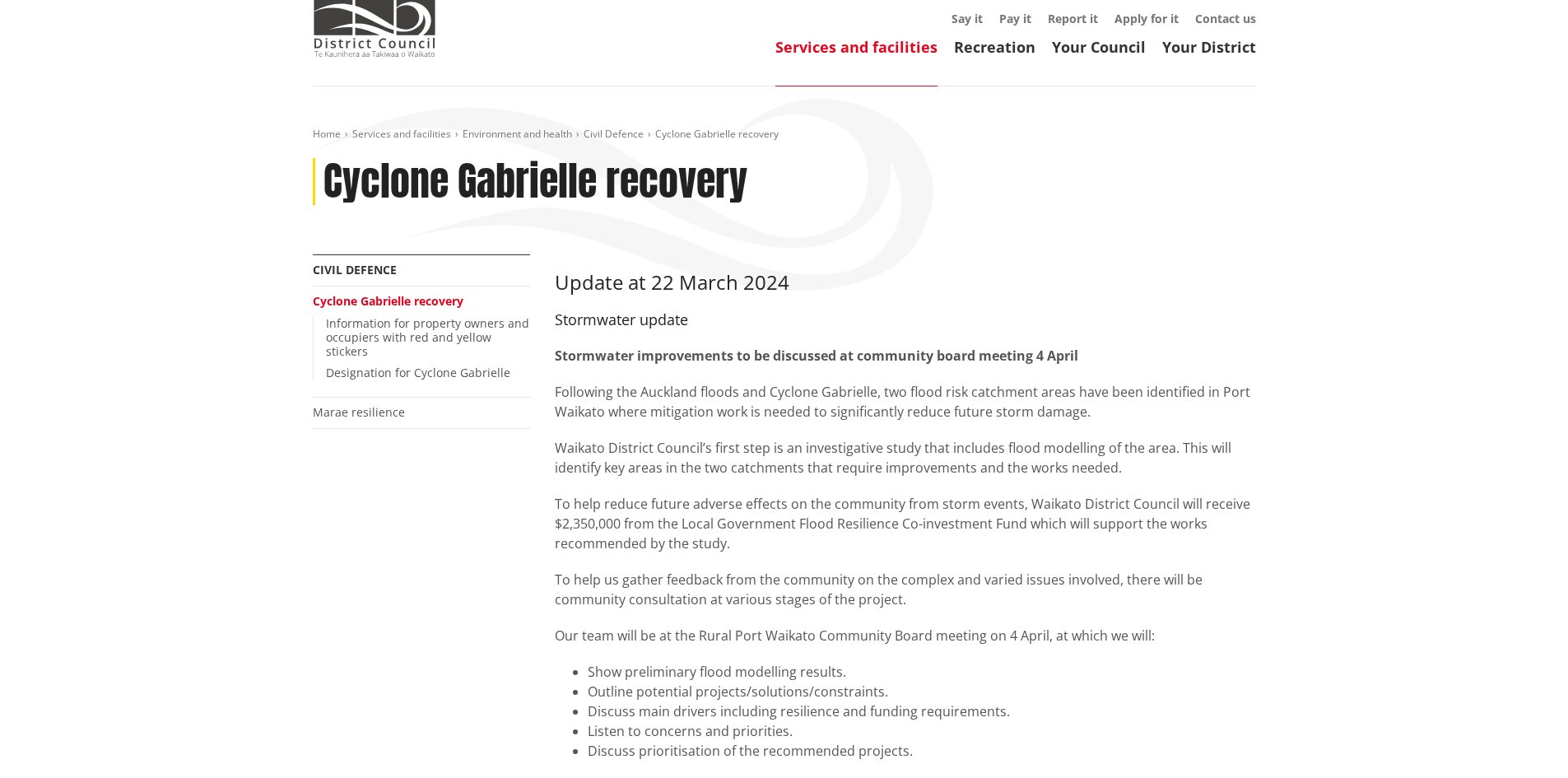 scroll, scrollTop: 0, scrollLeft: 0, axis: both 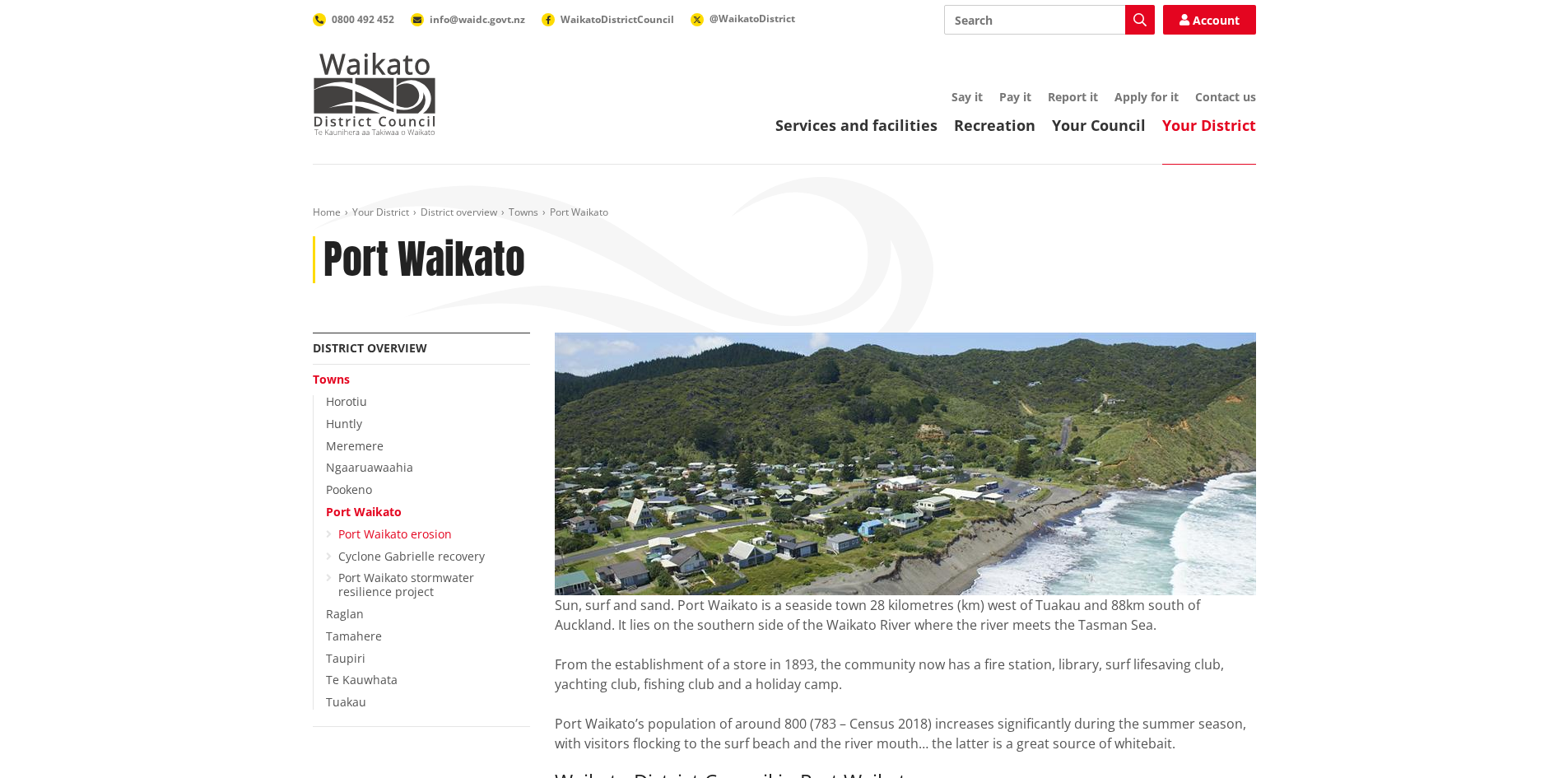 click on "Port Waikato erosion" at bounding box center [395, 533] 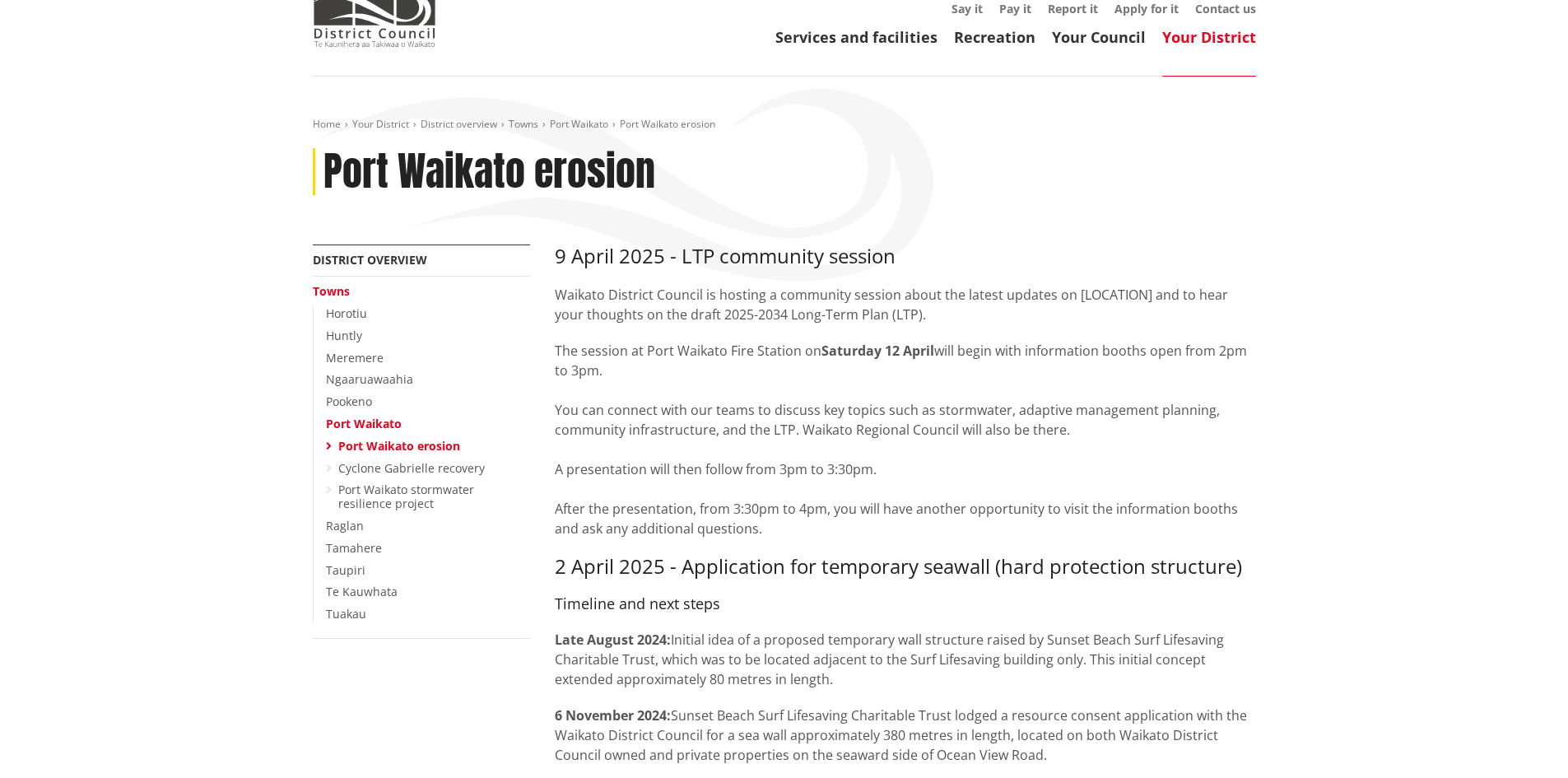 scroll, scrollTop: 0, scrollLeft: 0, axis: both 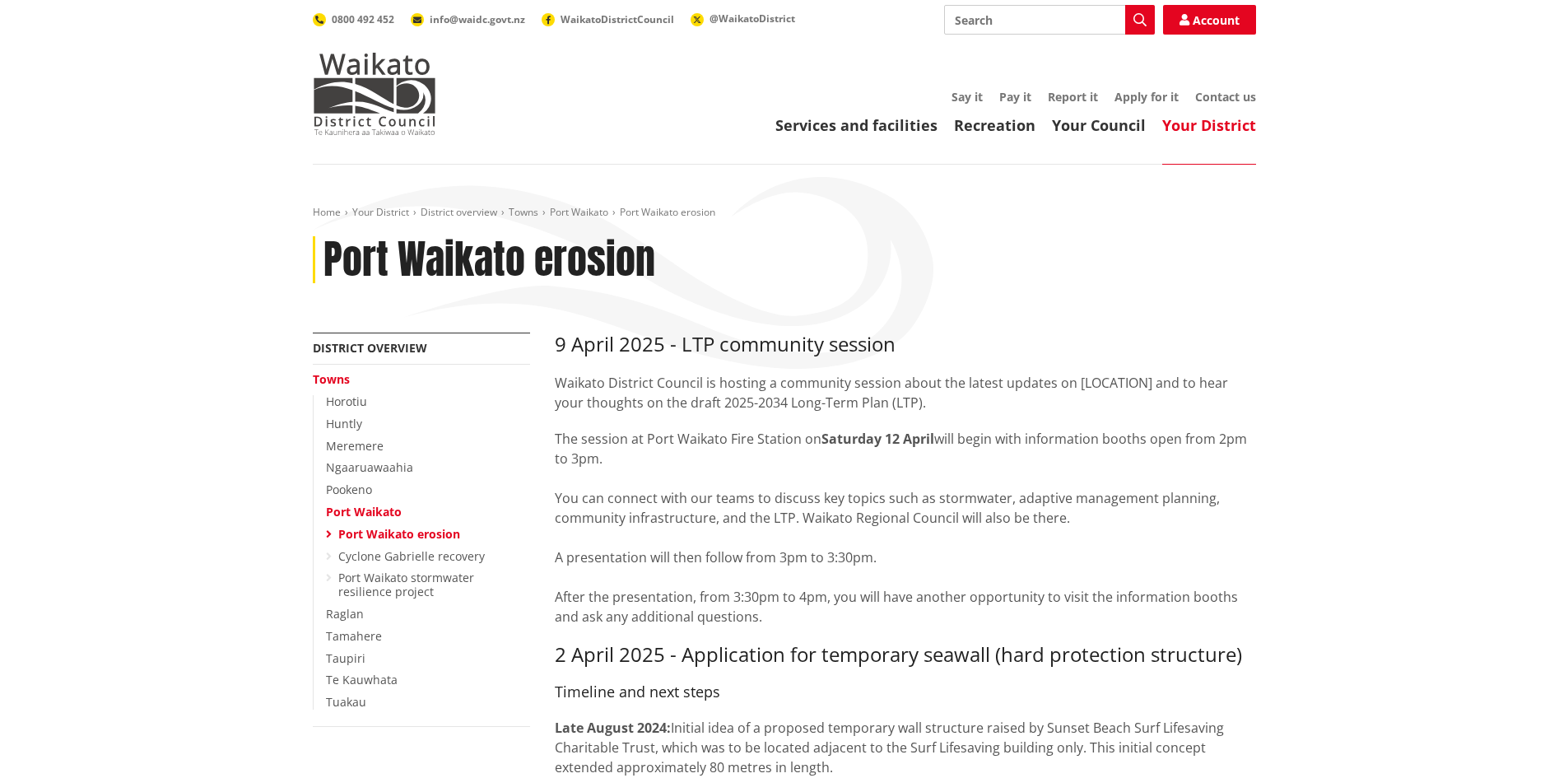 click on "Port Waikato stormwater resilience project" at bounding box center (434, 585) 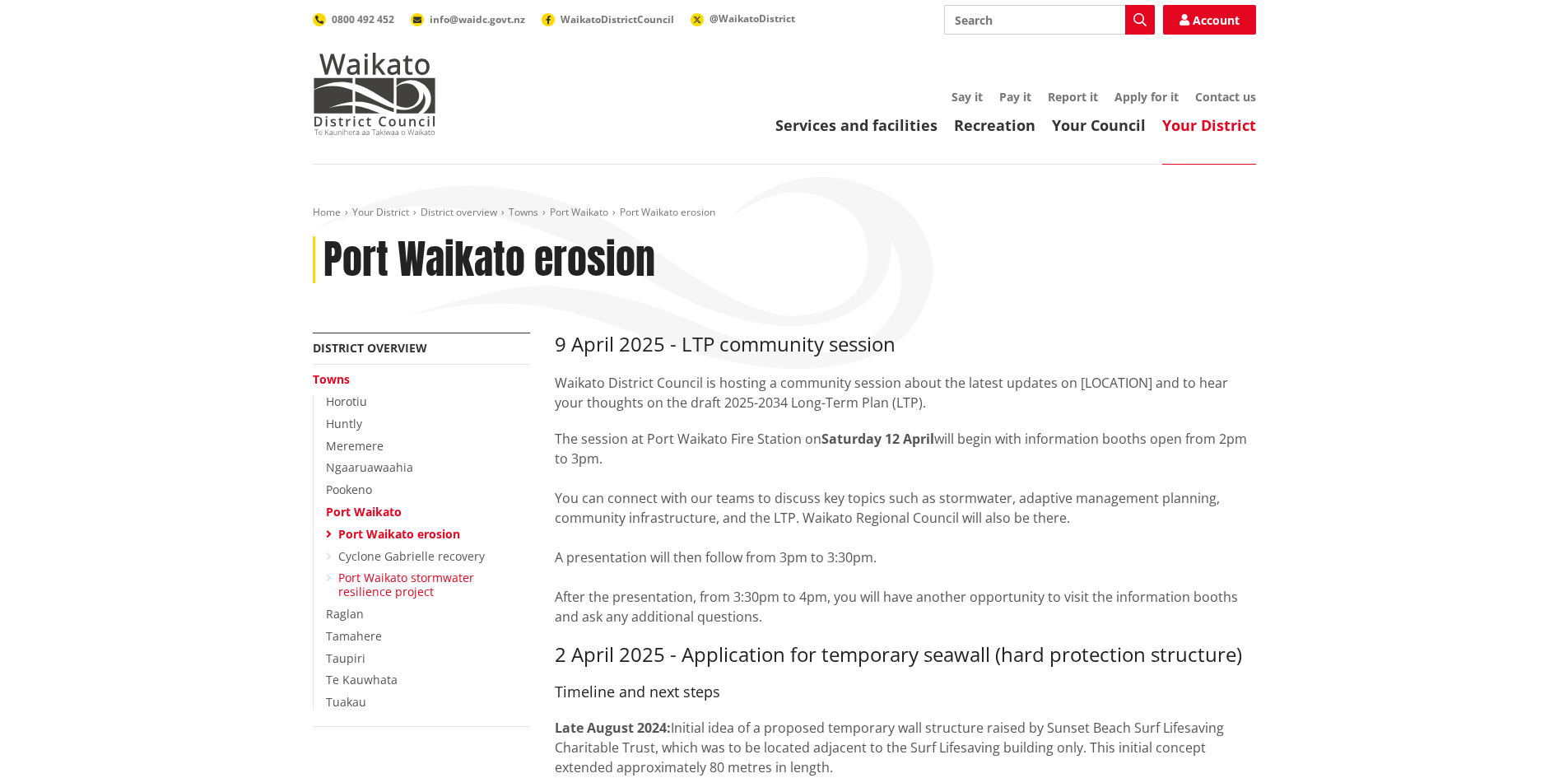 click on "Port Waikato stormwater resilience project" at bounding box center [406, 585] 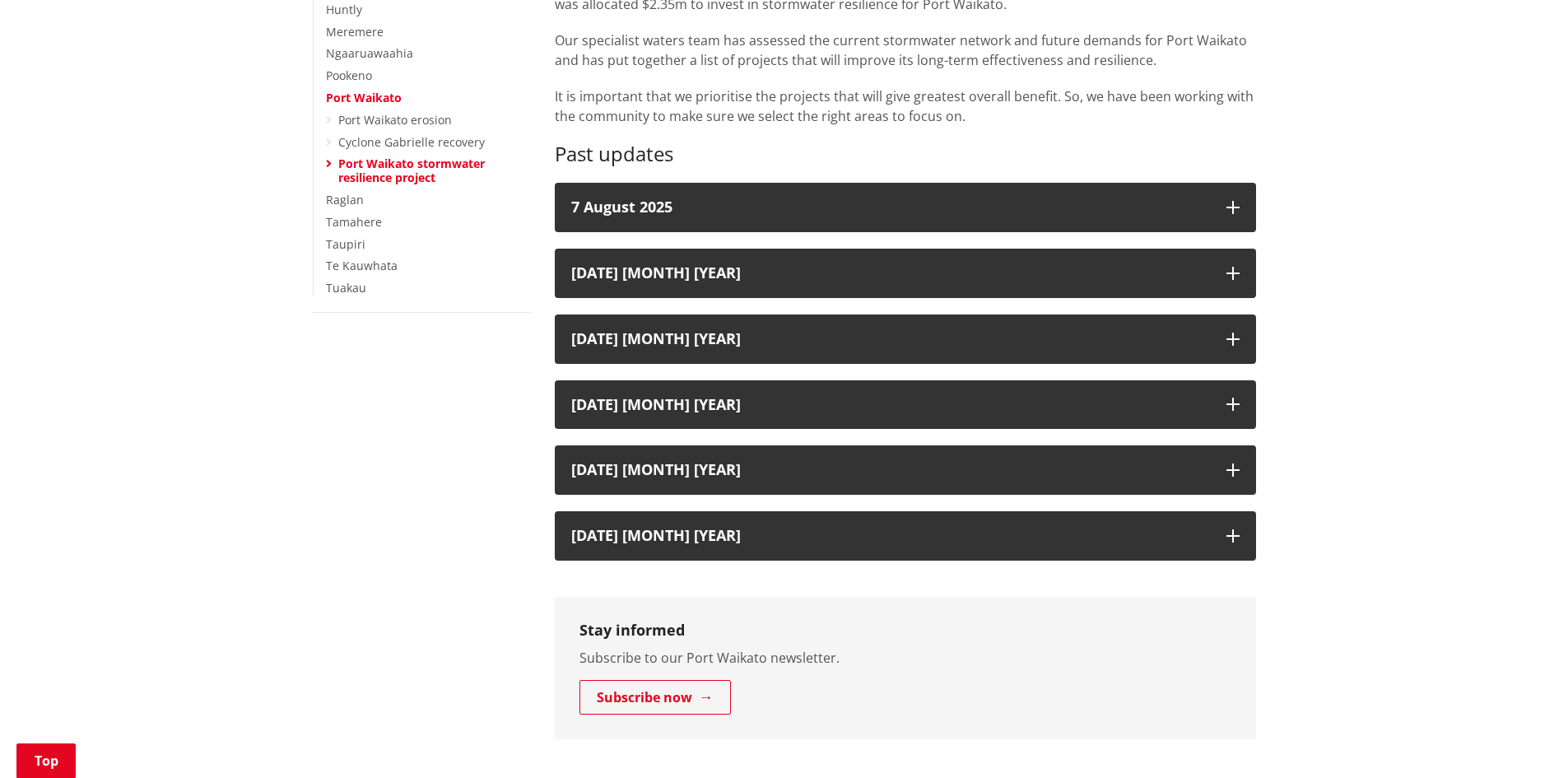 scroll, scrollTop: 415, scrollLeft: 0, axis: vertical 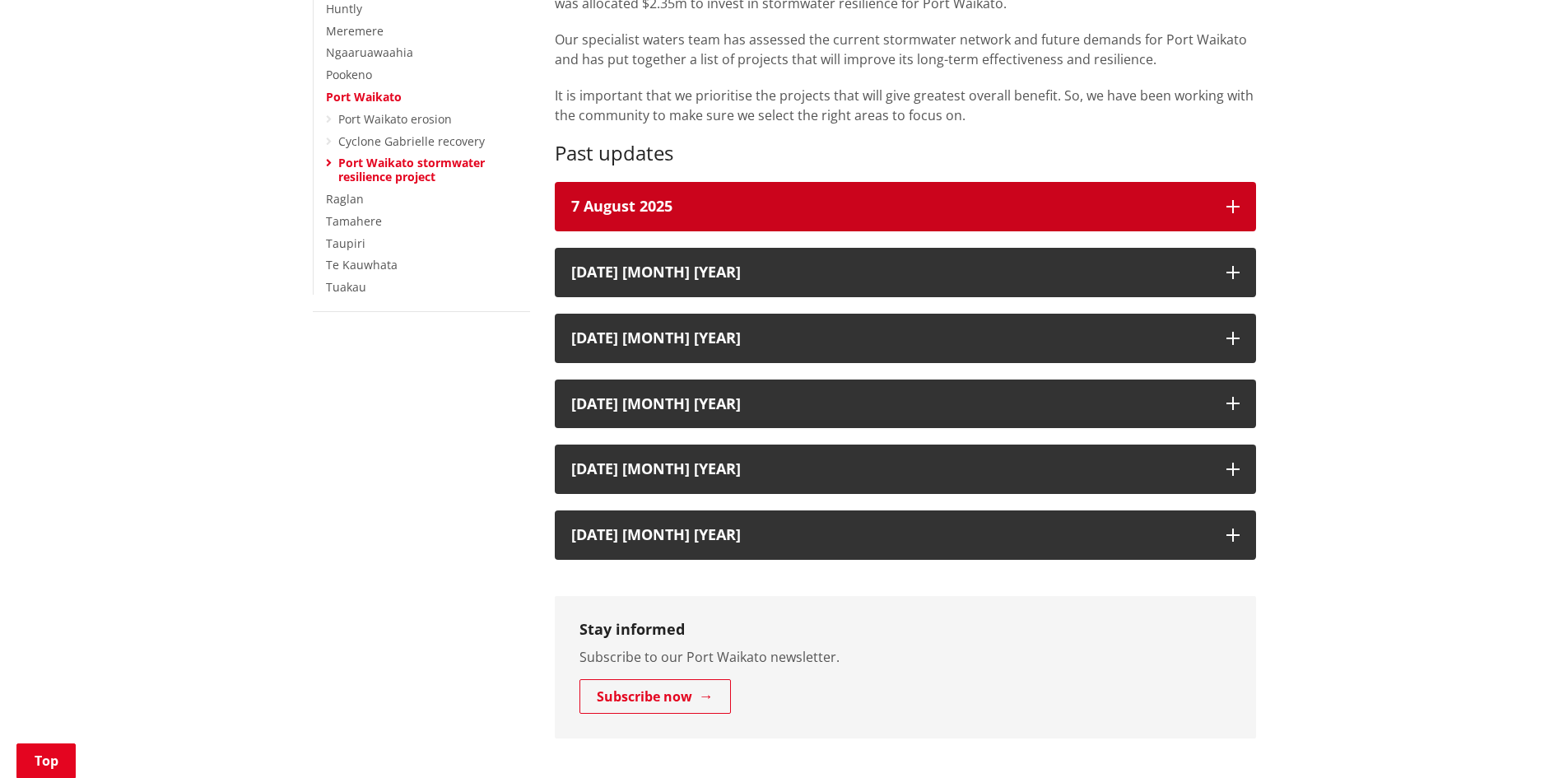 click at bounding box center (1233, 207) 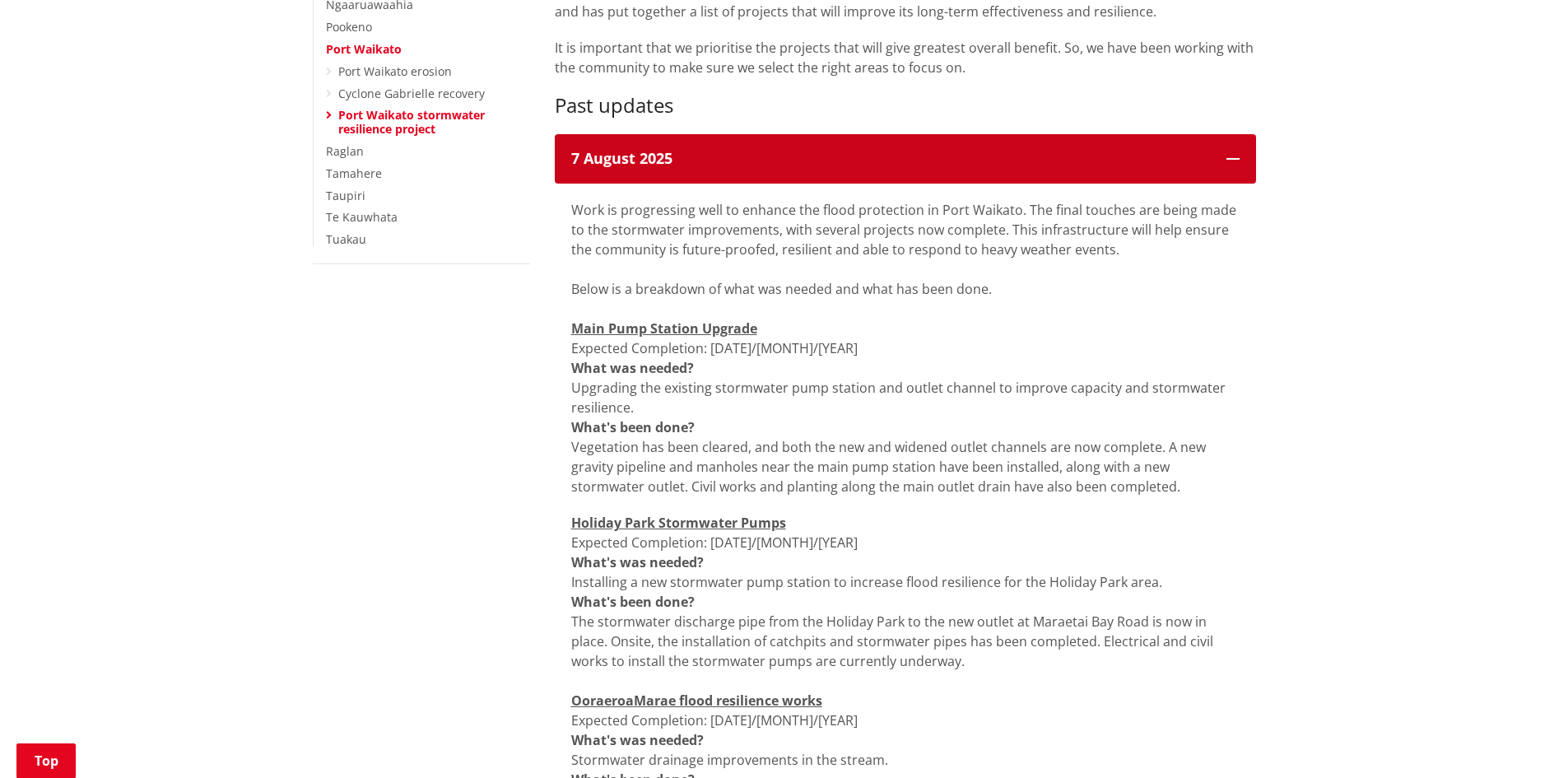 scroll, scrollTop: 461, scrollLeft: 0, axis: vertical 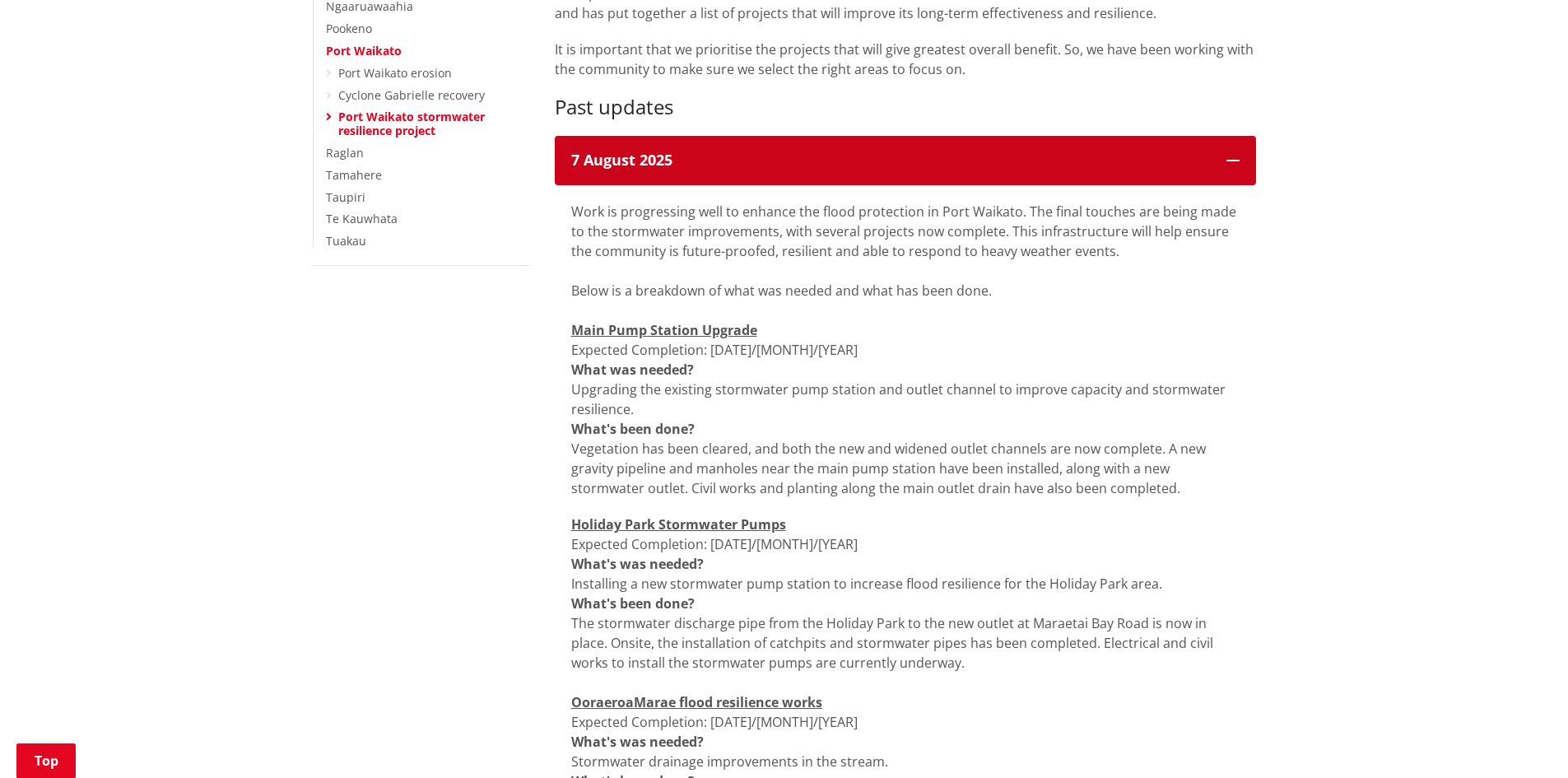 click on "7 August 2025" at bounding box center (891, 161) 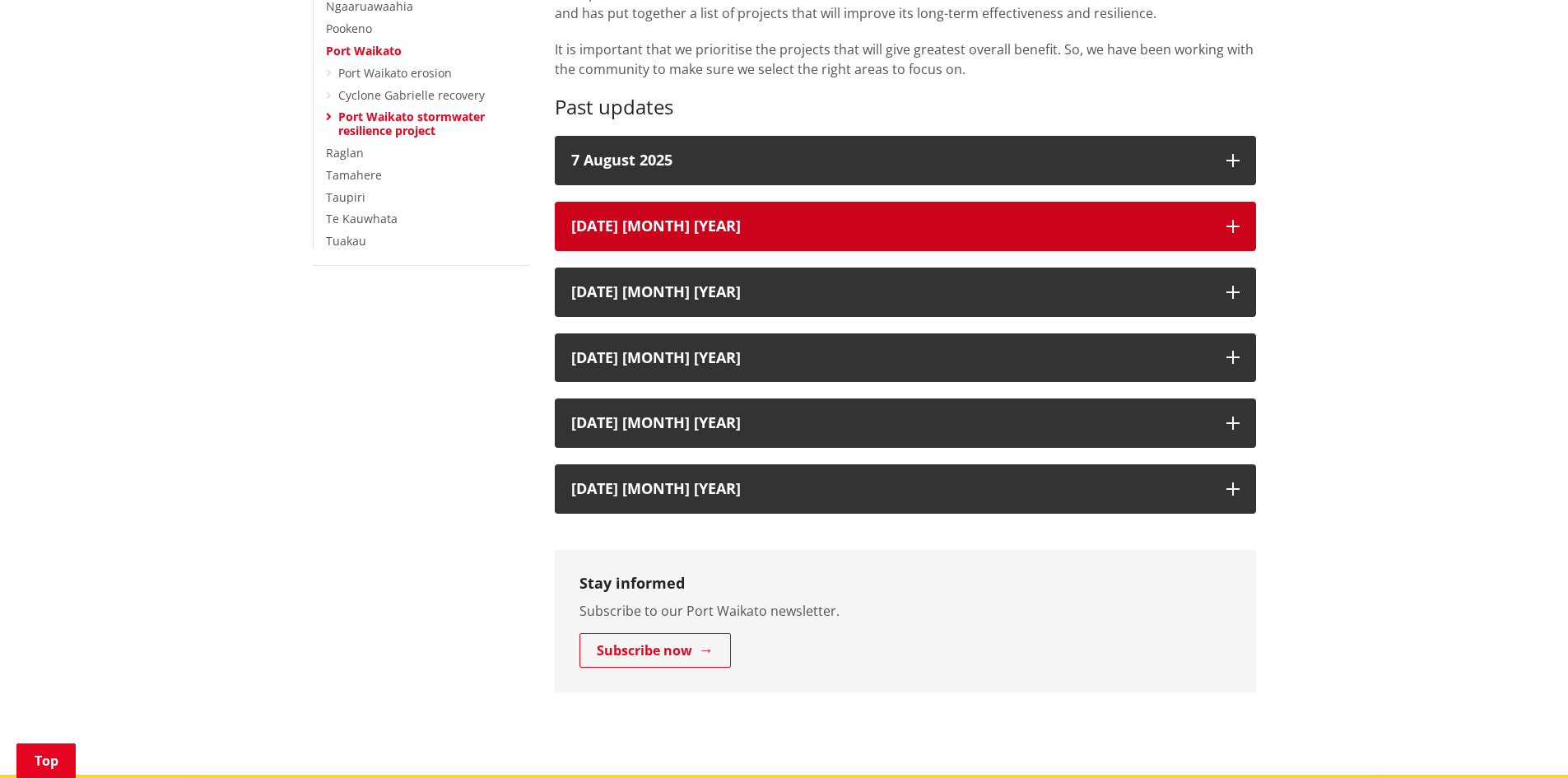 click on "[DATE] [MONTH] [YEAR]" at bounding box center [905, 226] 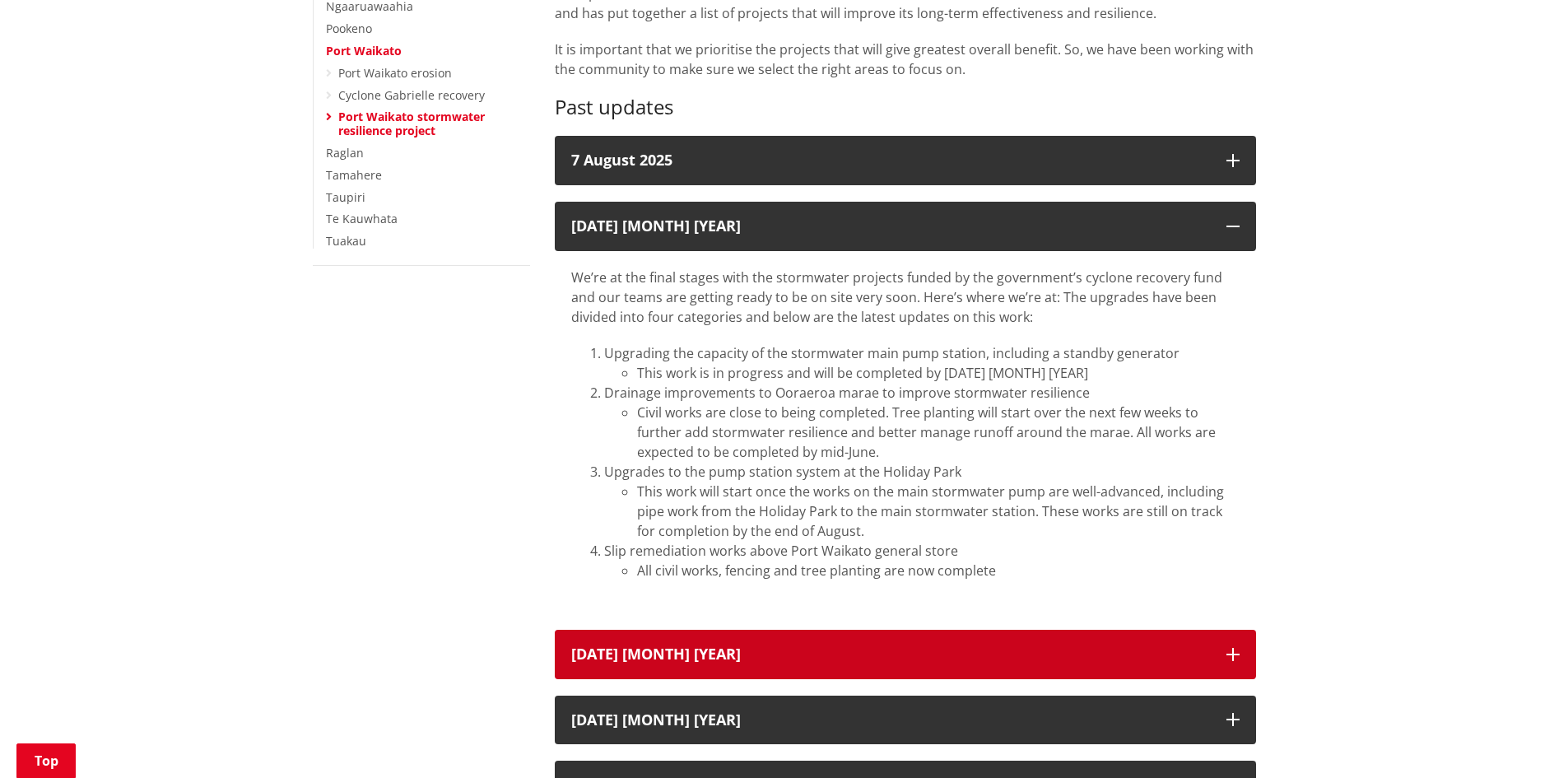 click on "[DATE] [MONTH] [YEAR]" at bounding box center (891, 655) 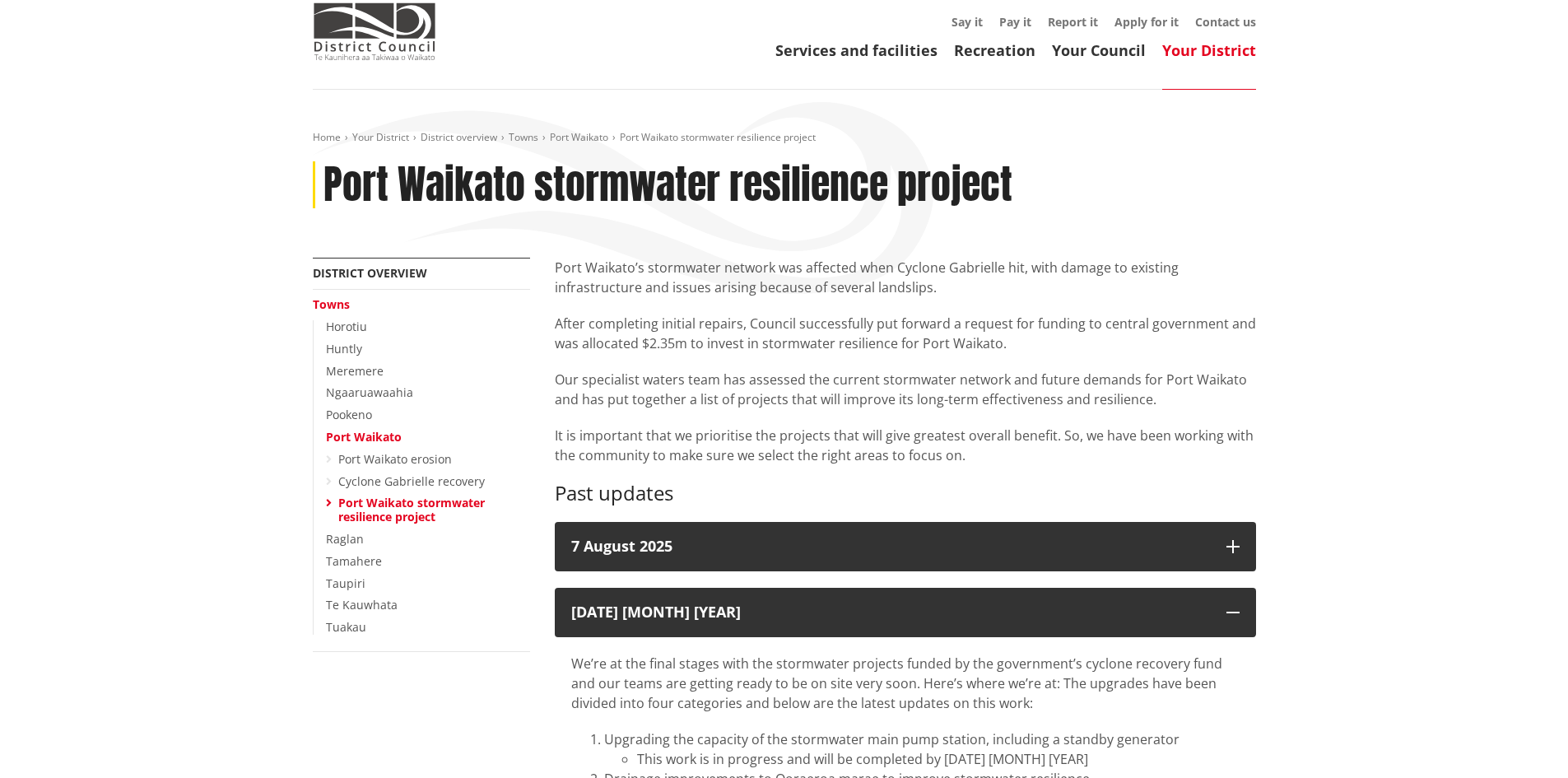 scroll, scrollTop: 0, scrollLeft: 0, axis: both 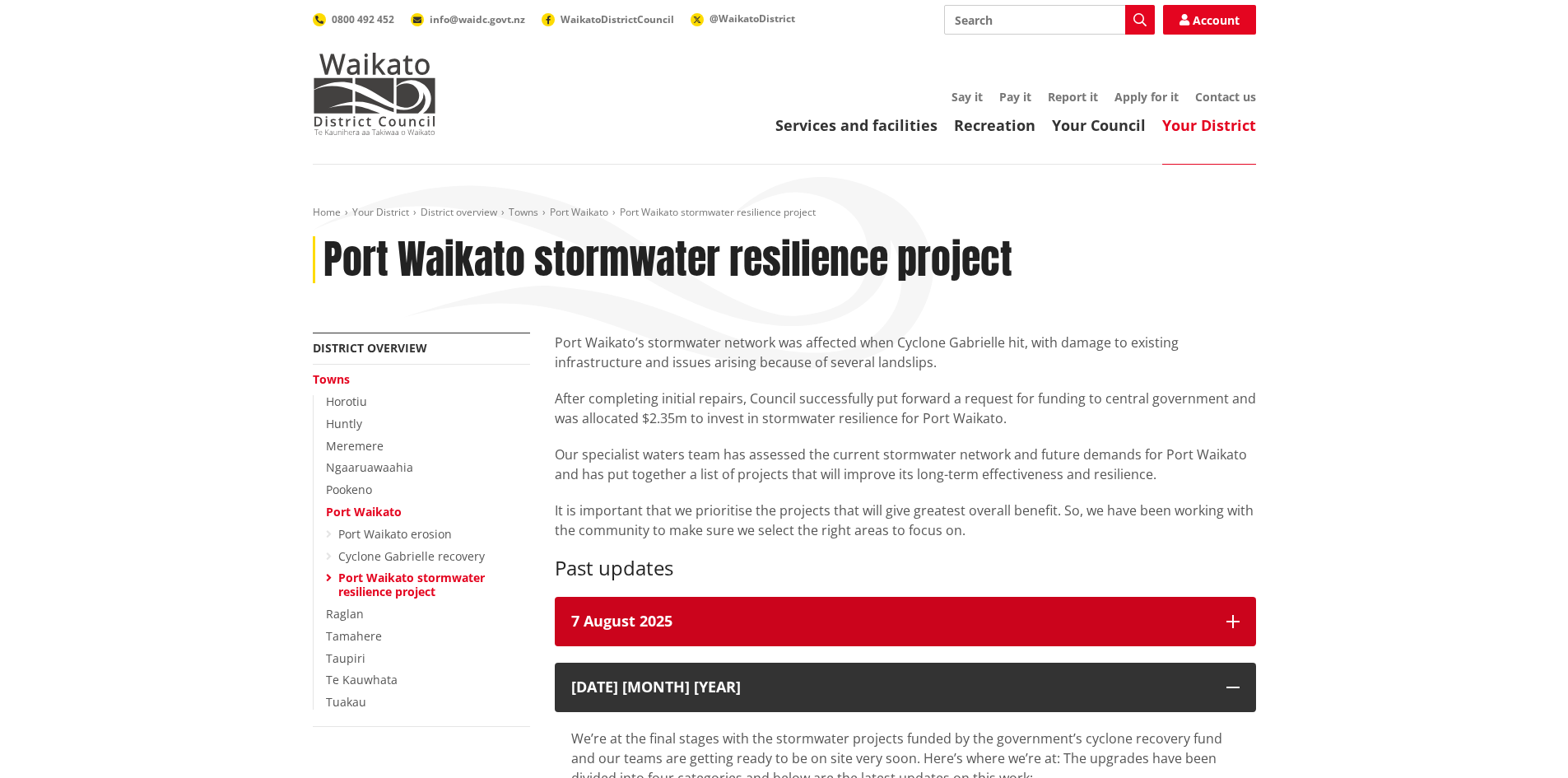 click on "7 August 2025" at bounding box center (891, 622) 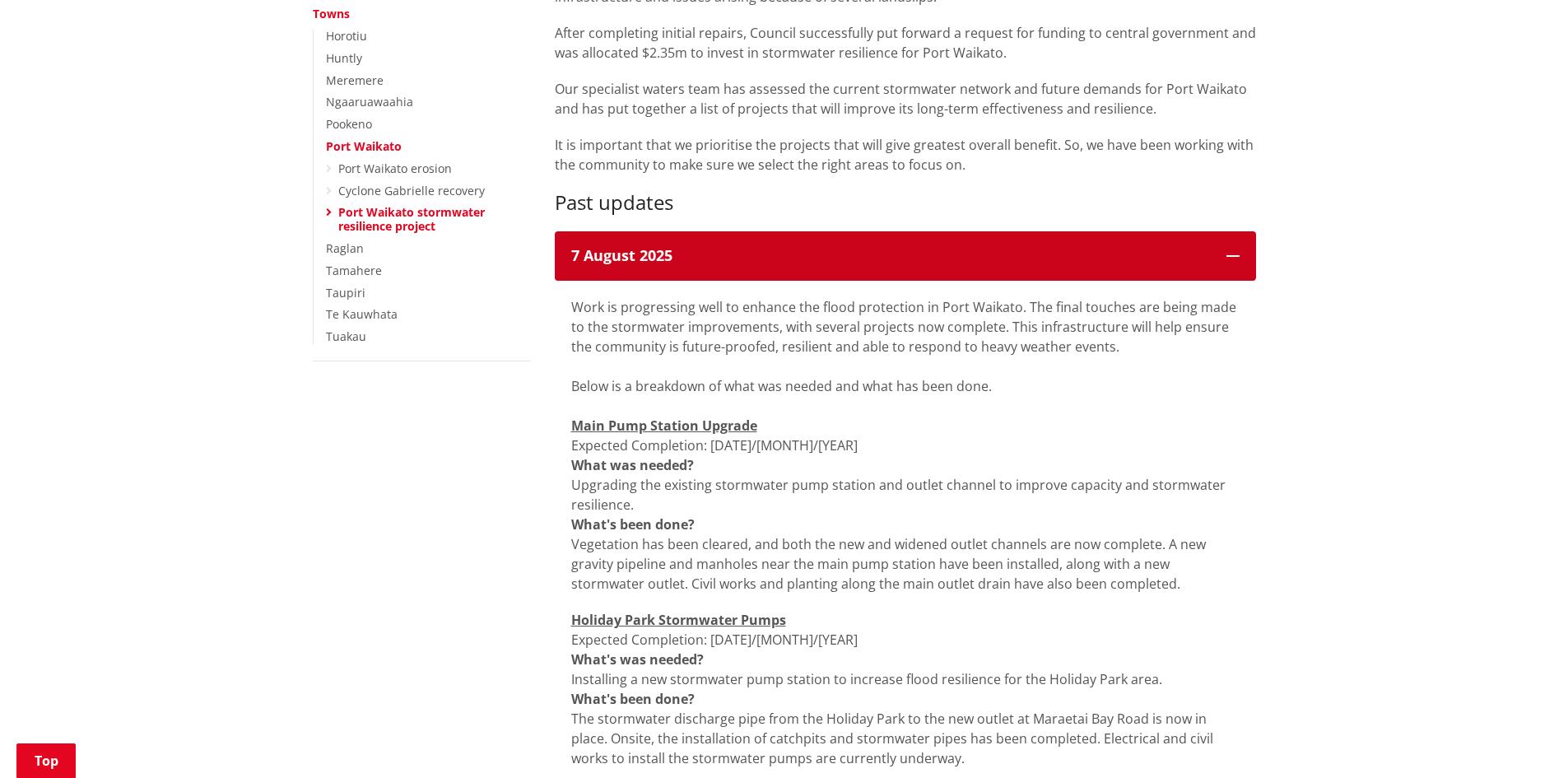 scroll, scrollTop: 365, scrollLeft: 0, axis: vertical 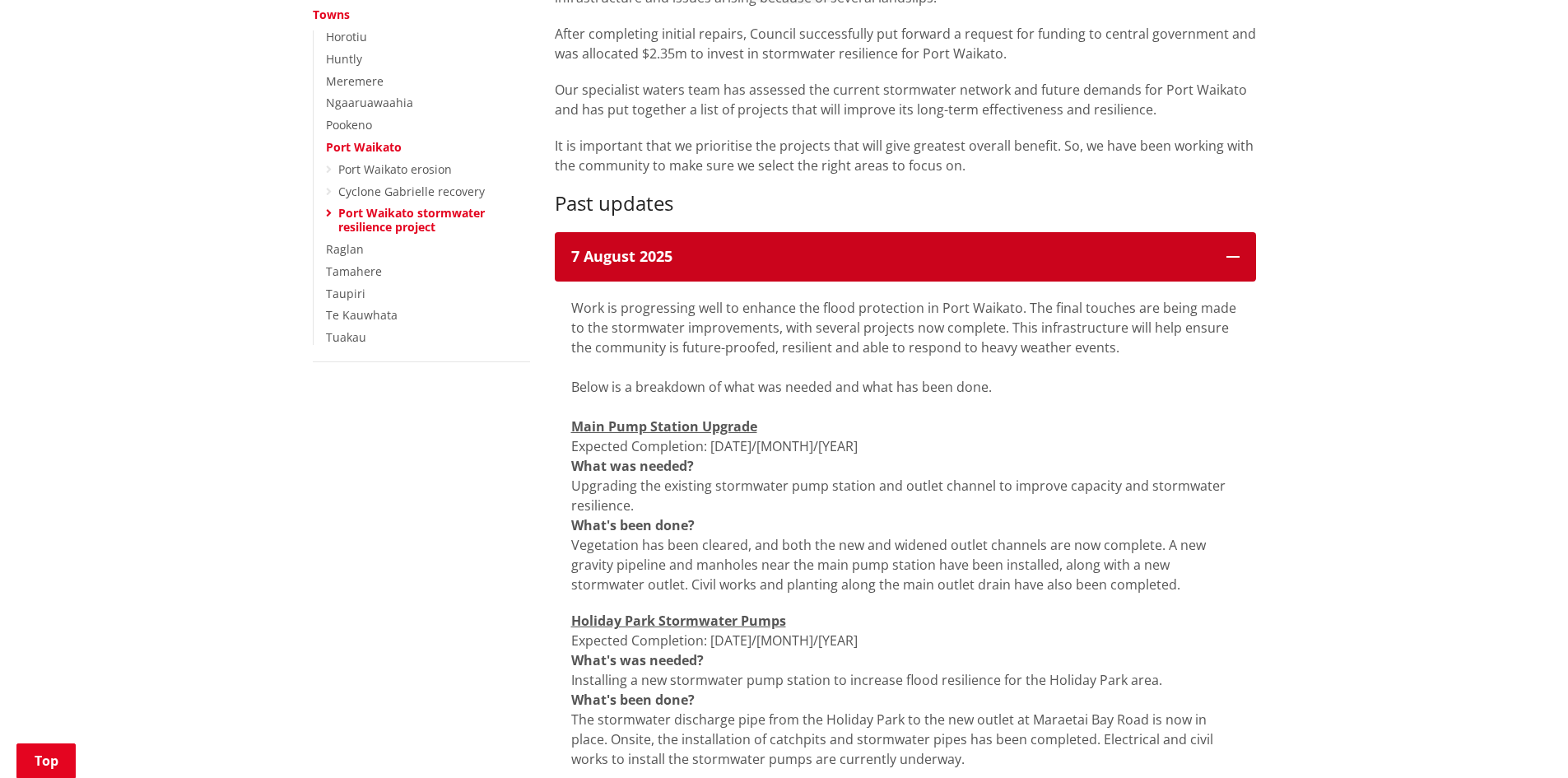 click on "7 August 2025" at bounding box center [891, 257] 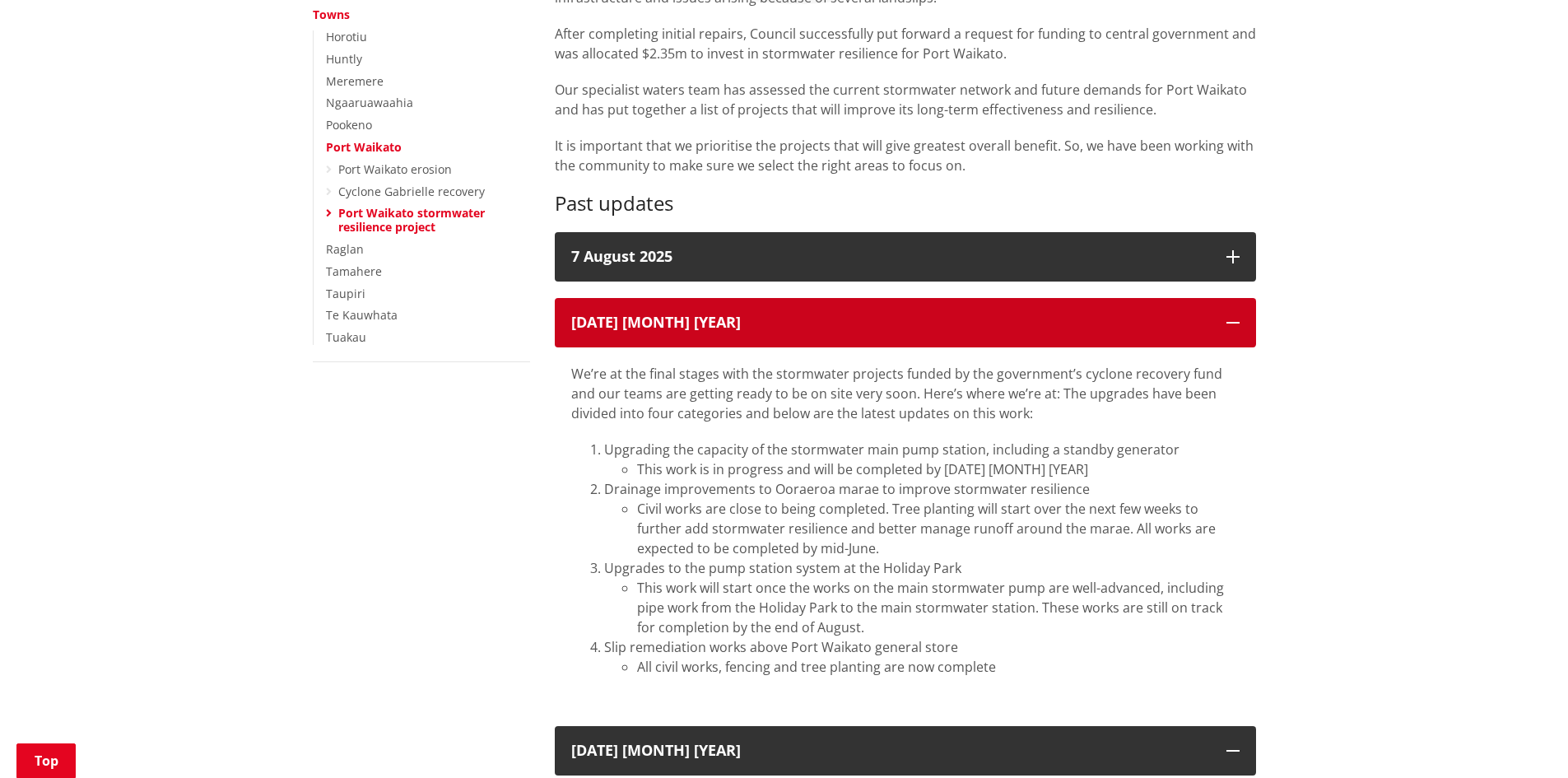 click on "20 May 2025" at bounding box center (891, 323) 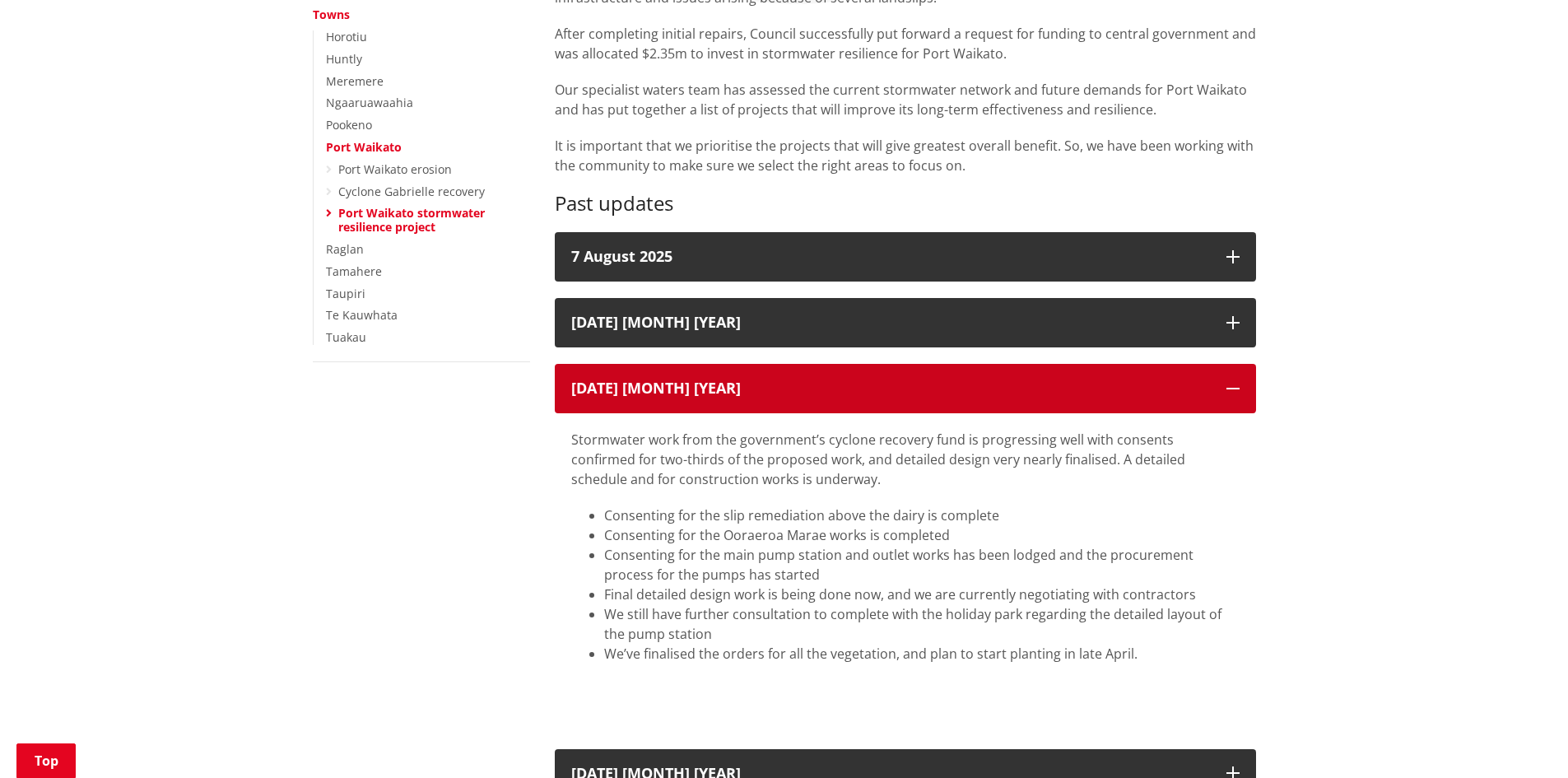 click on "29 November 2024" at bounding box center (891, 389) 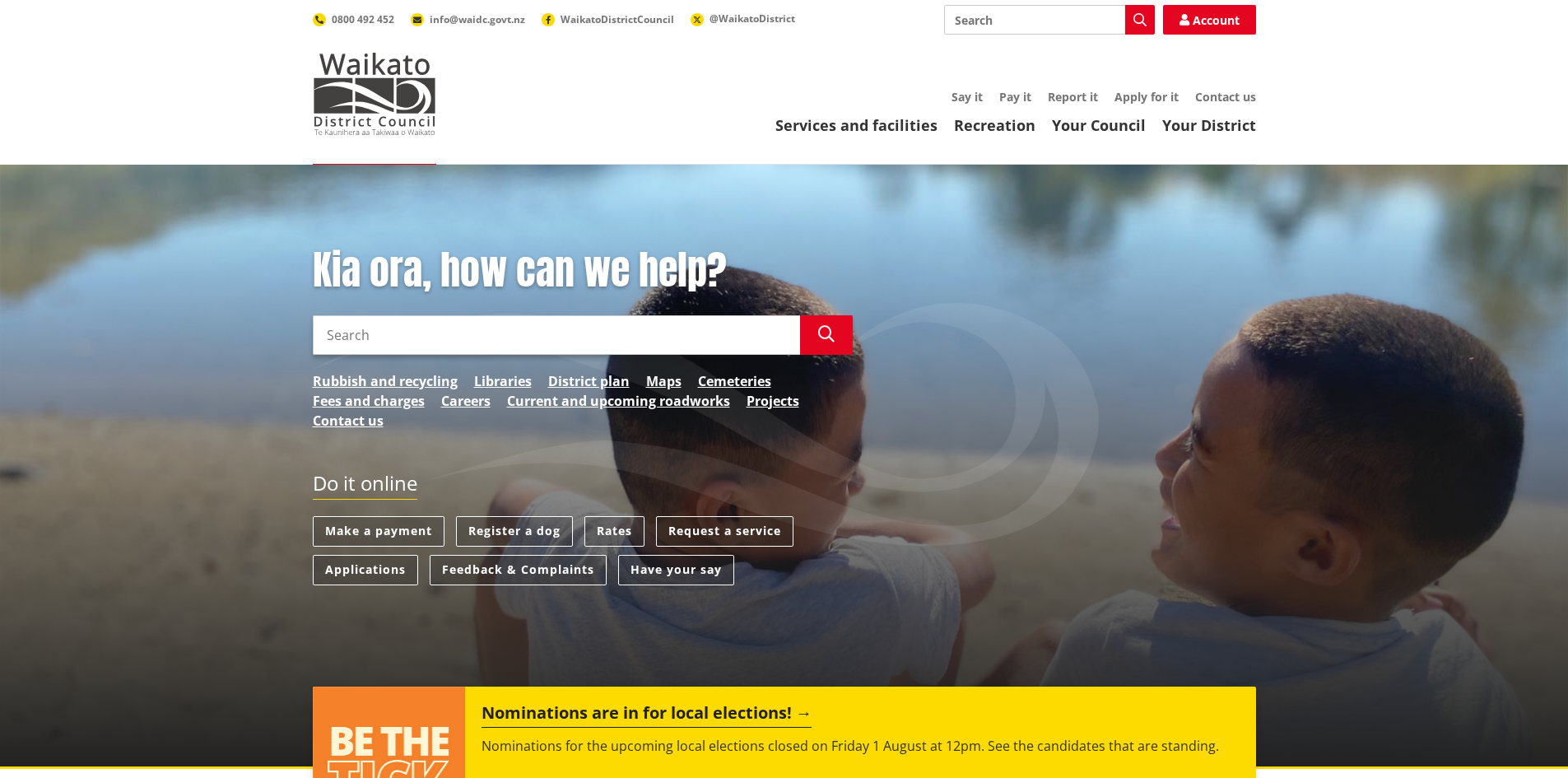 scroll, scrollTop: 0, scrollLeft: 0, axis: both 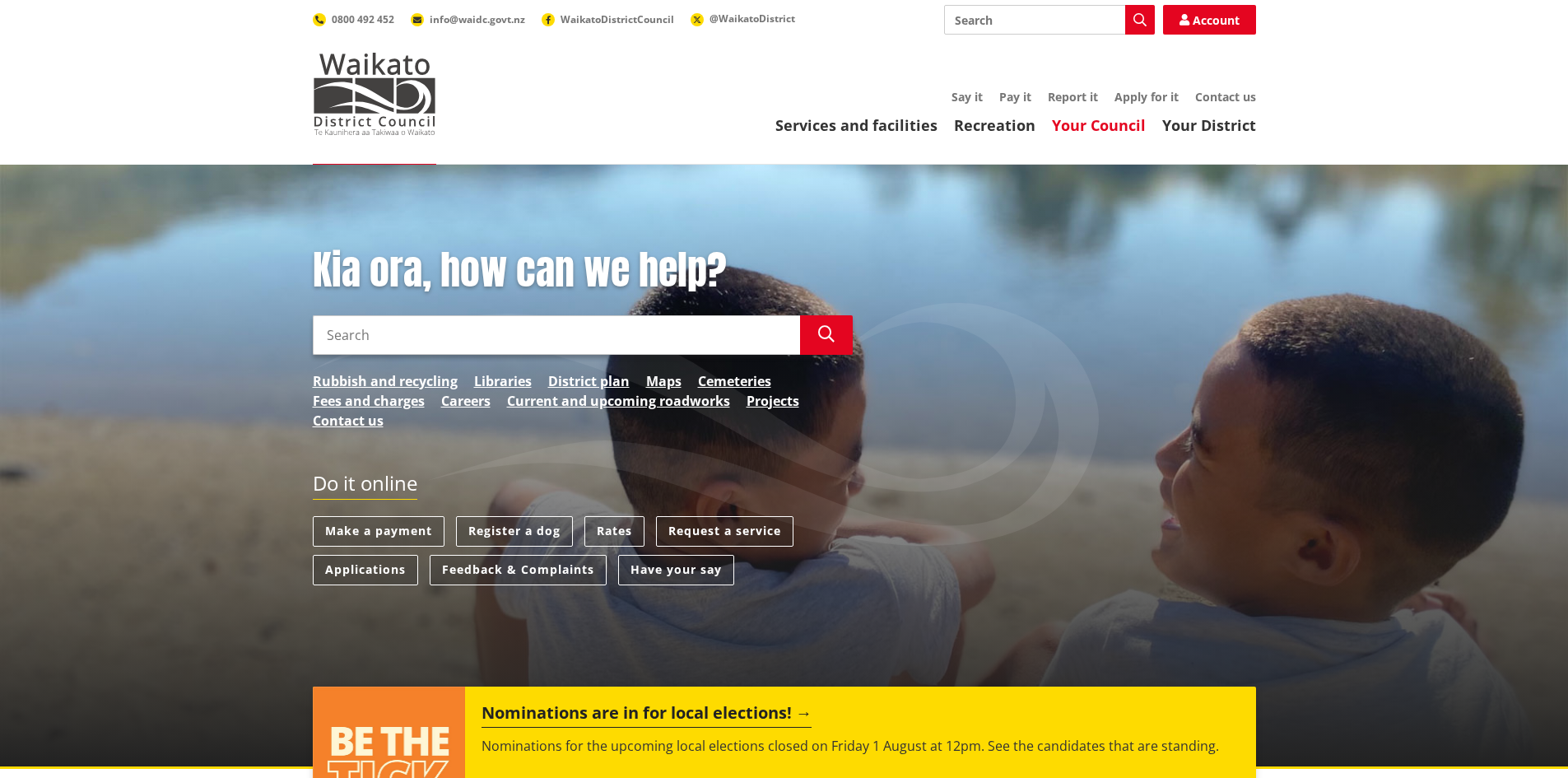 click on "Your Council" at bounding box center (1099, 125) 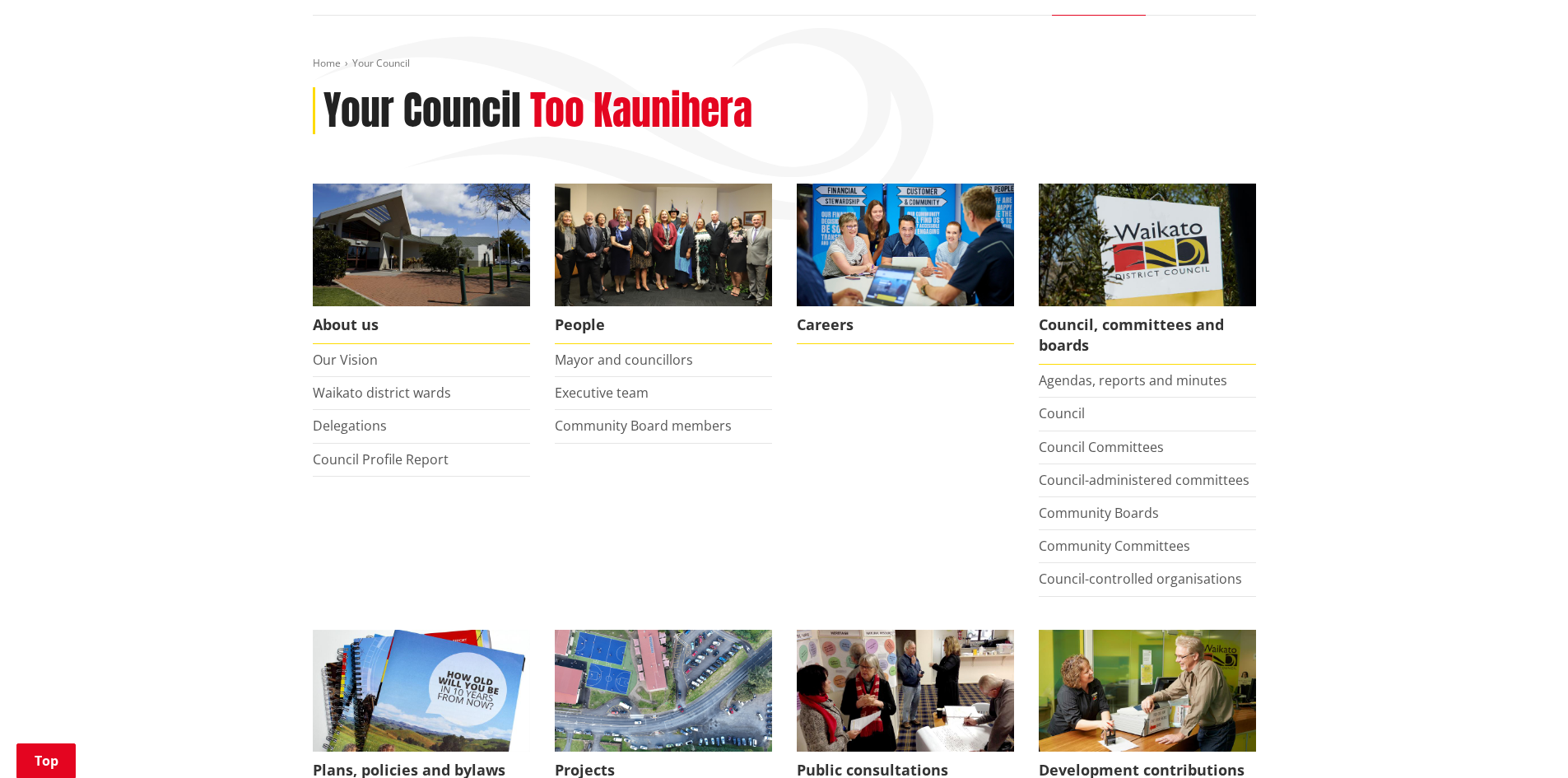 scroll, scrollTop: 0, scrollLeft: 0, axis: both 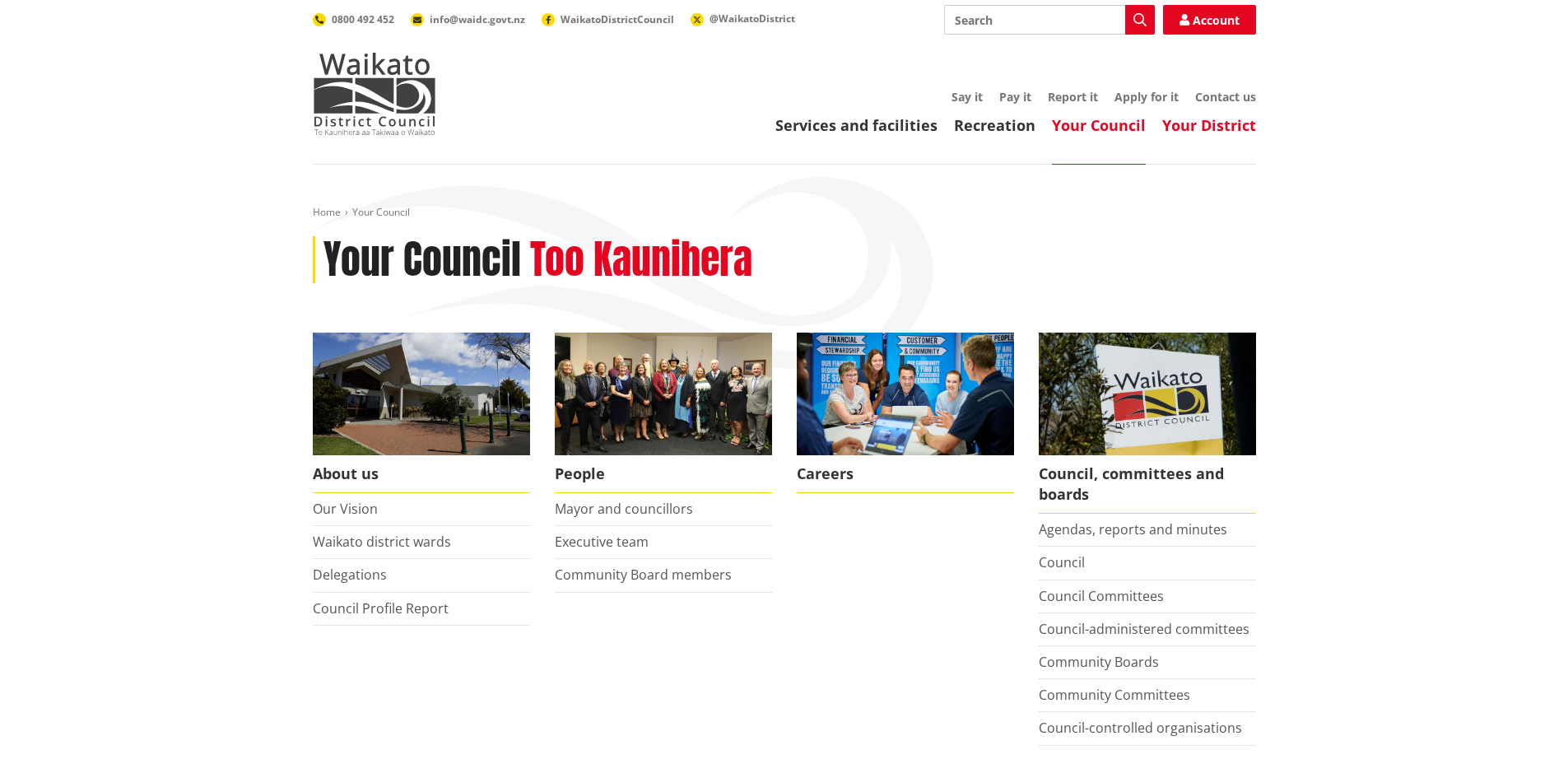 click on "Your District" at bounding box center [1209, 125] 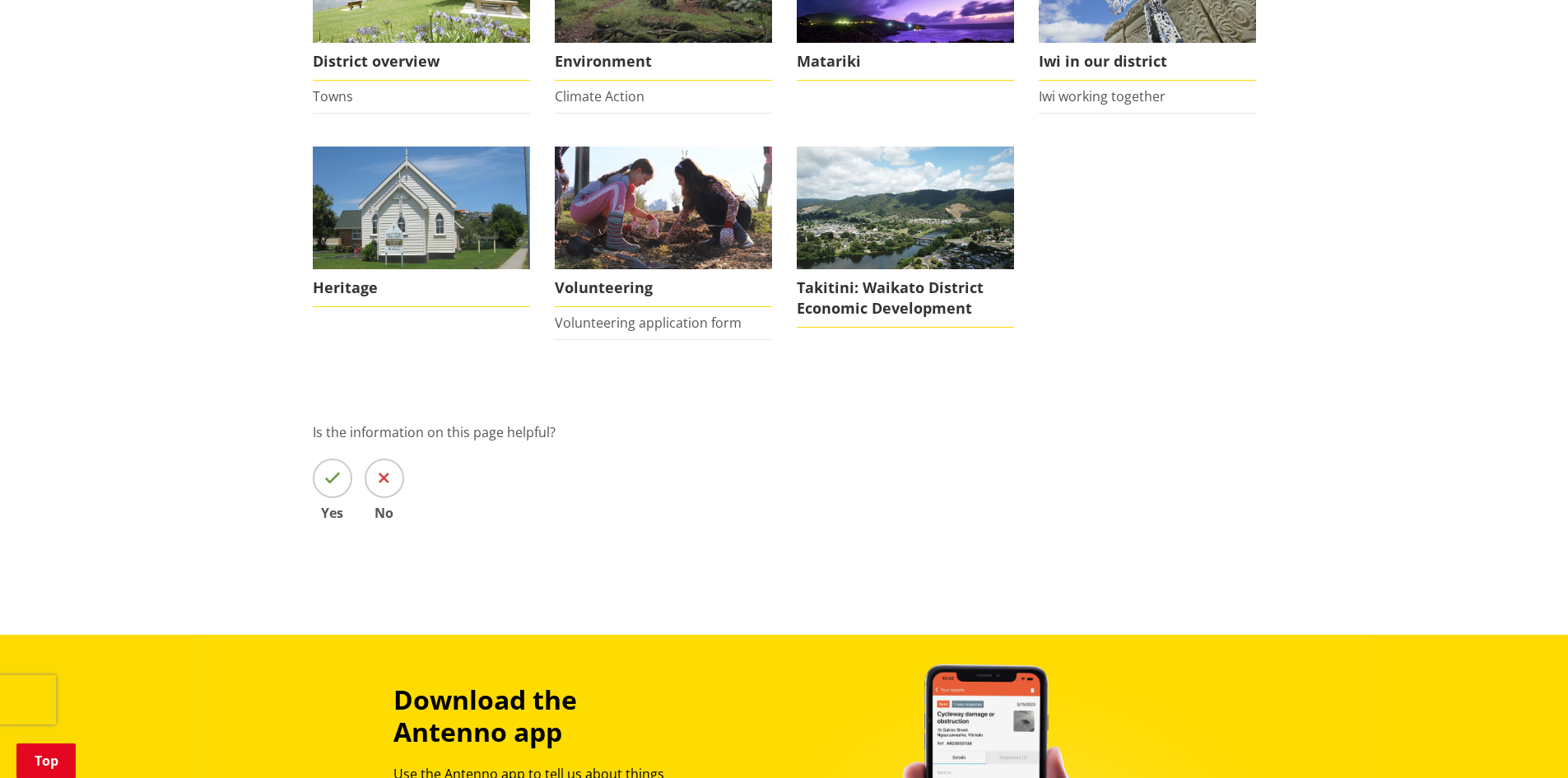 scroll, scrollTop: 0, scrollLeft: 0, axis: both 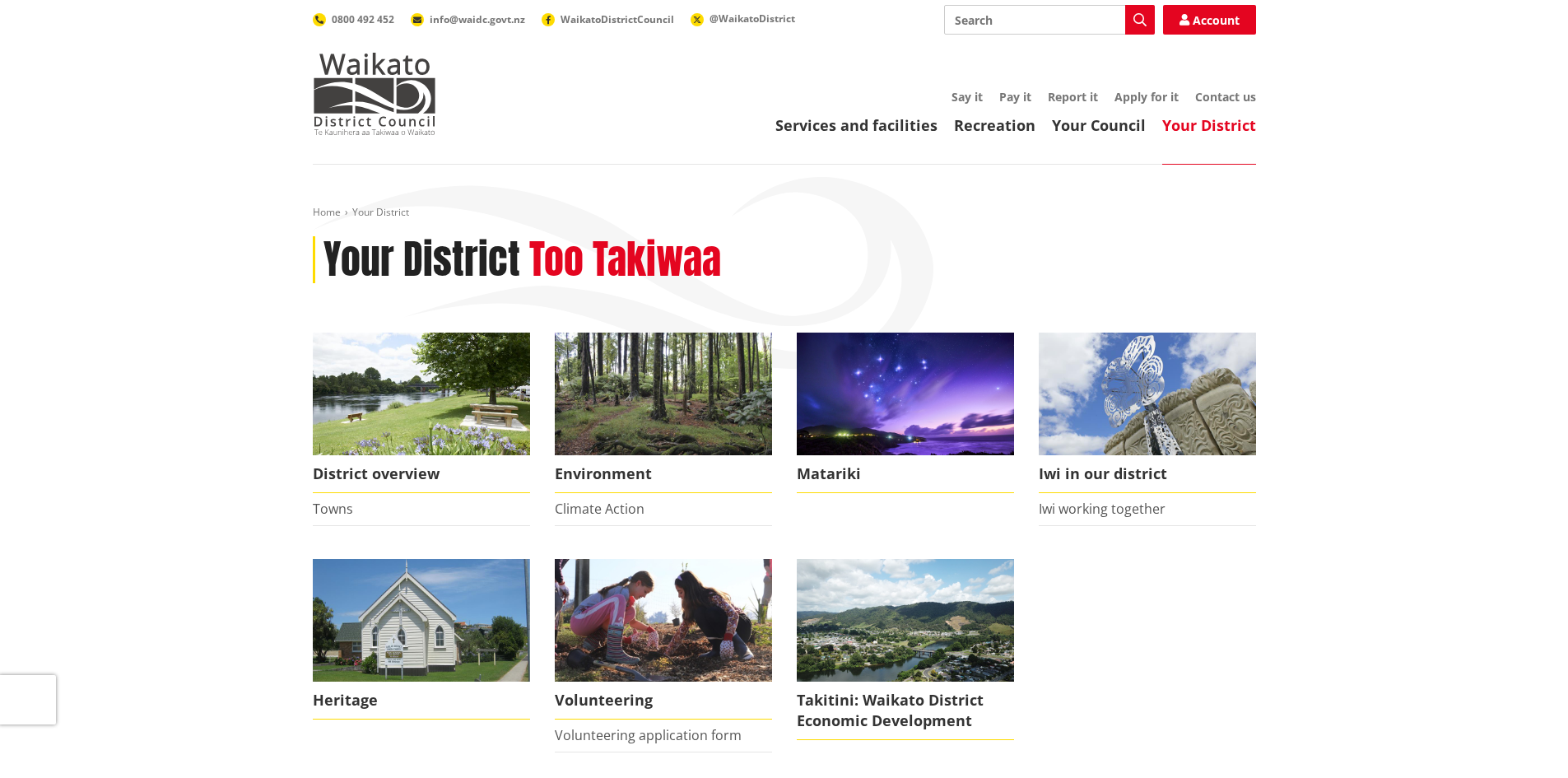 click on "Search" at bounding box center (1049, 20) 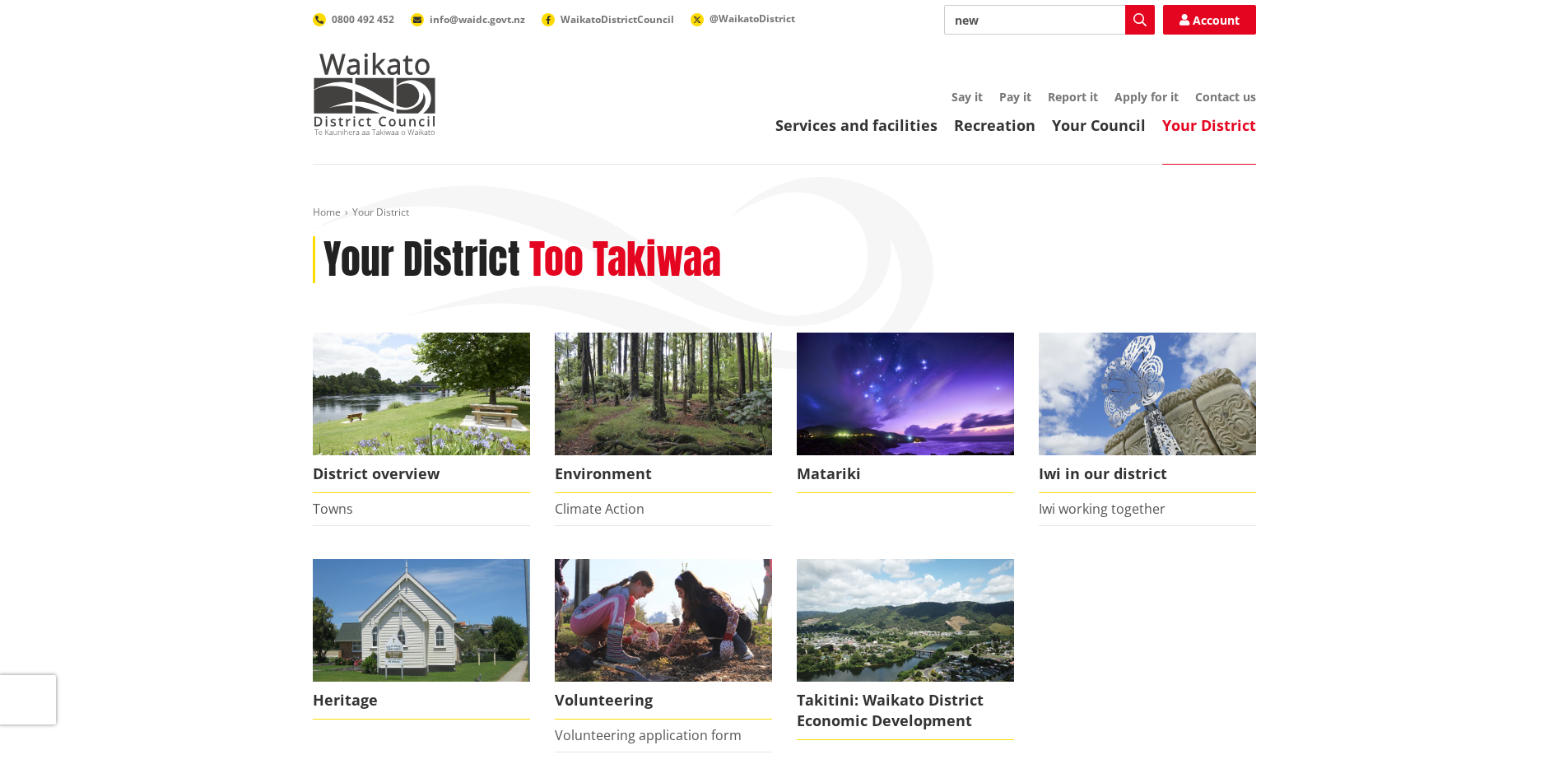type on "news" 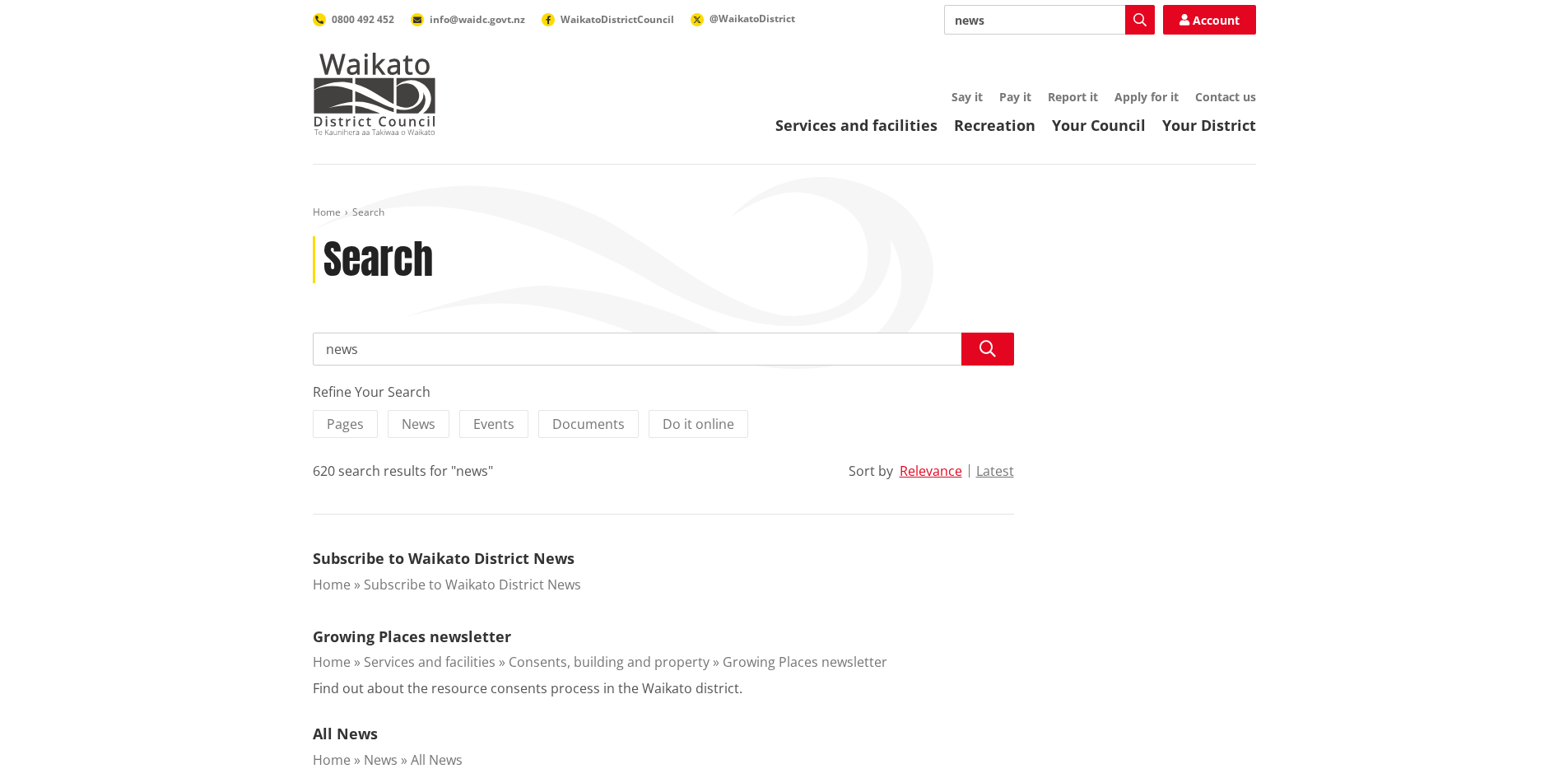 scroll, scrollTop: 0, scrollLeft: 0, axis: both 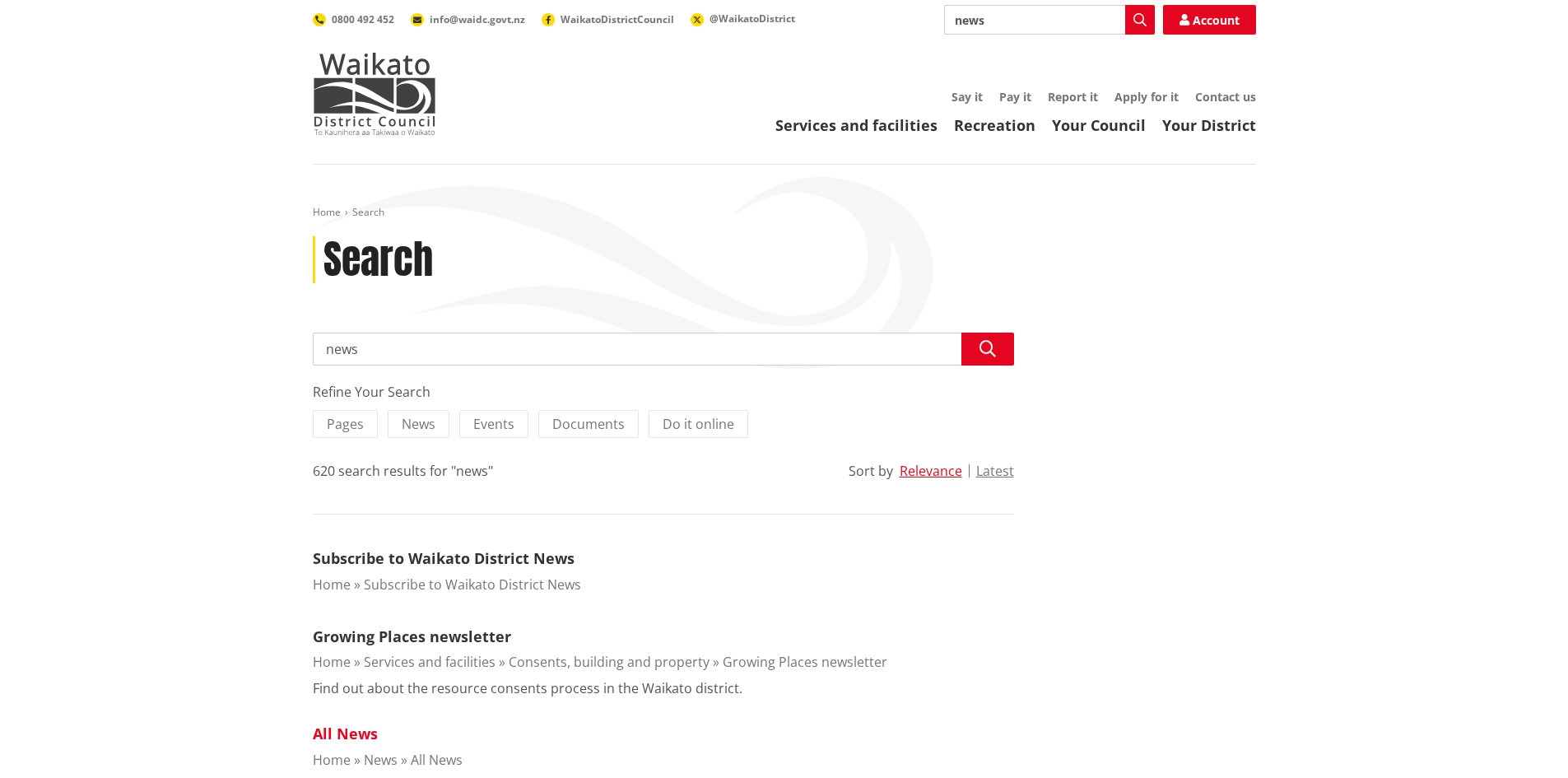 click on "All News" at bounding box center (345, 734) 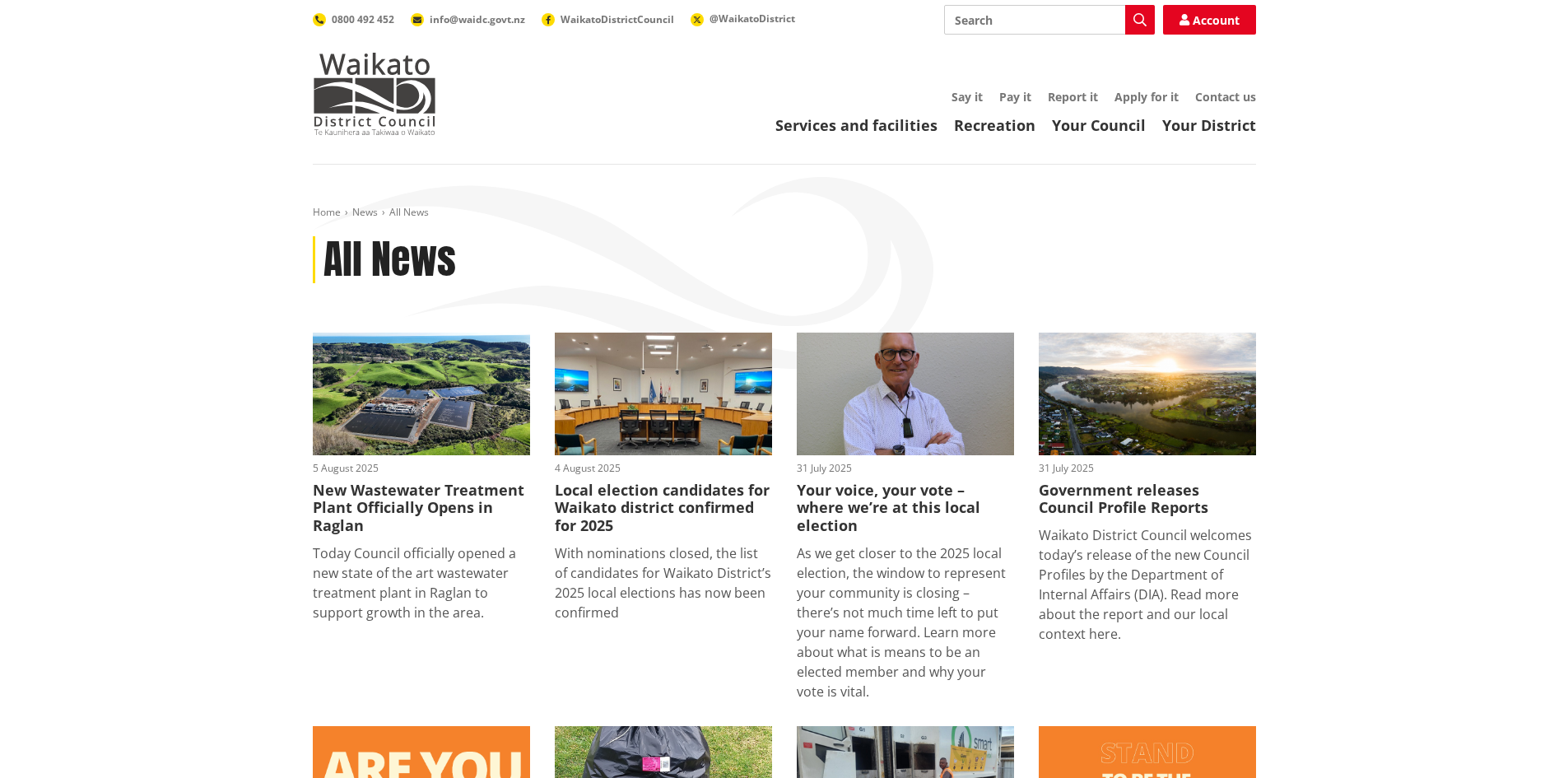 scroll, scrollTop: 0, scrollLeft: 0, axis: both 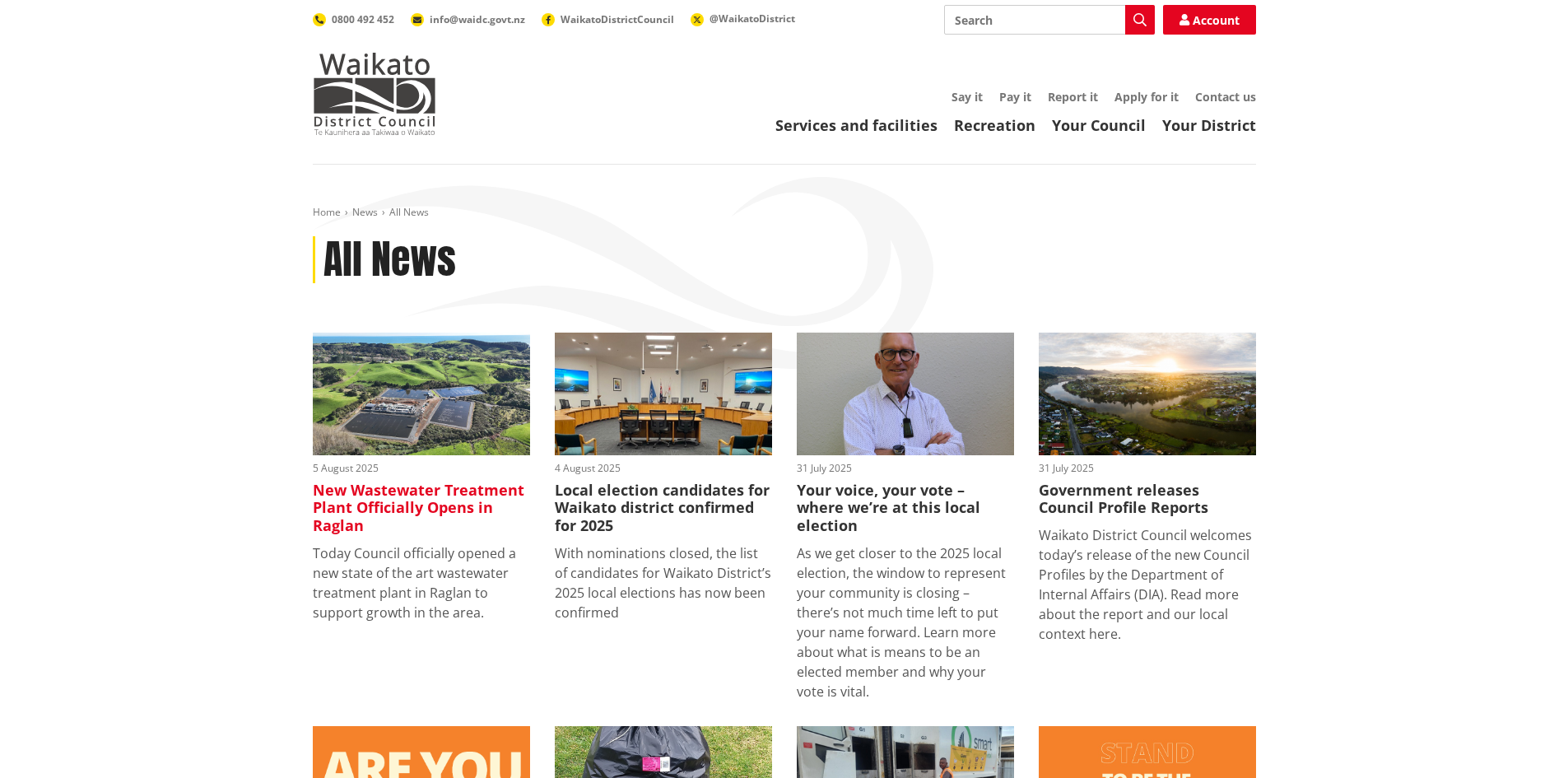 click at bounding box center [421, 394] 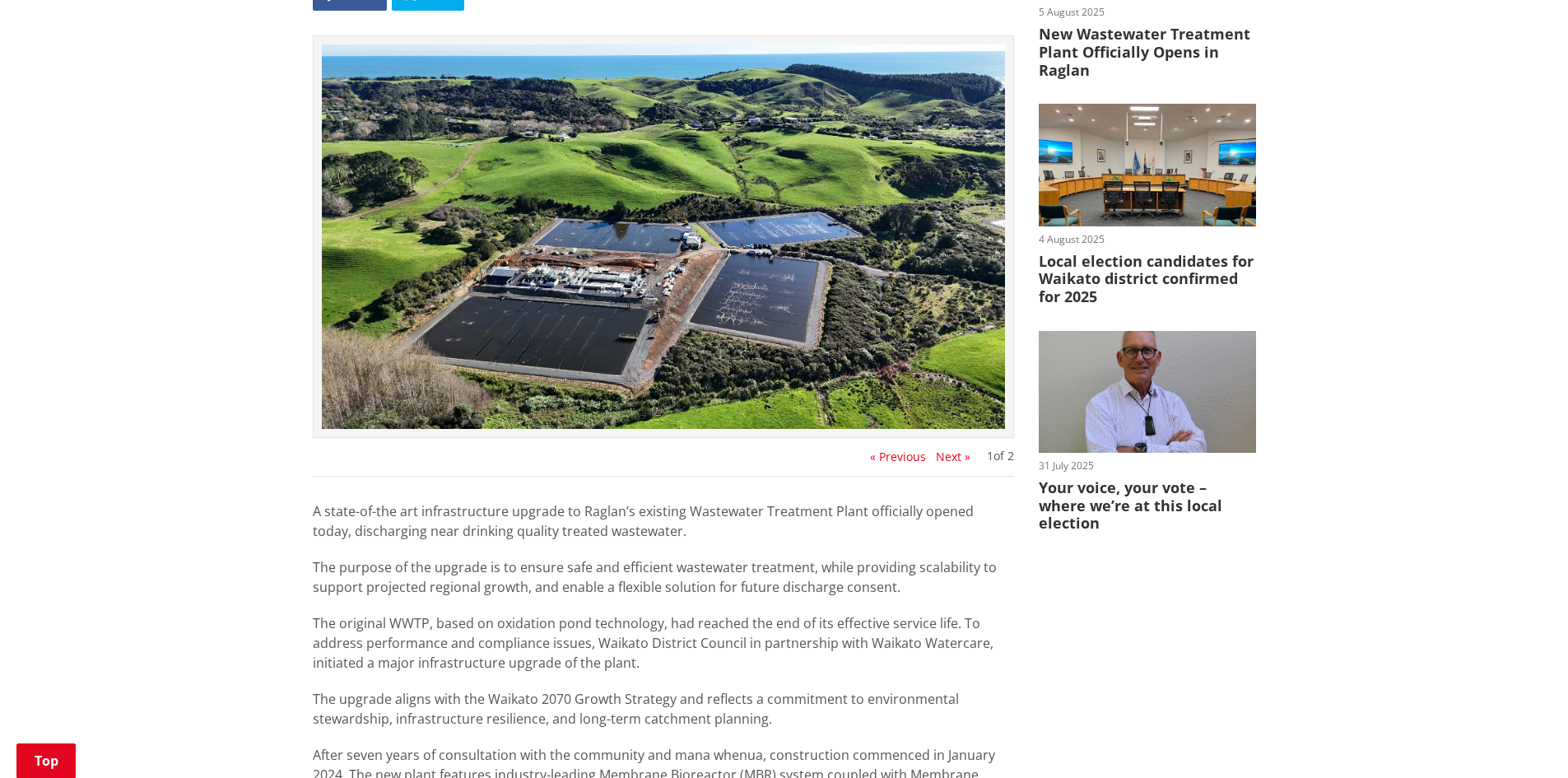 scroll, scrollTop: 436, scrollLeft: 0, axis: vertical 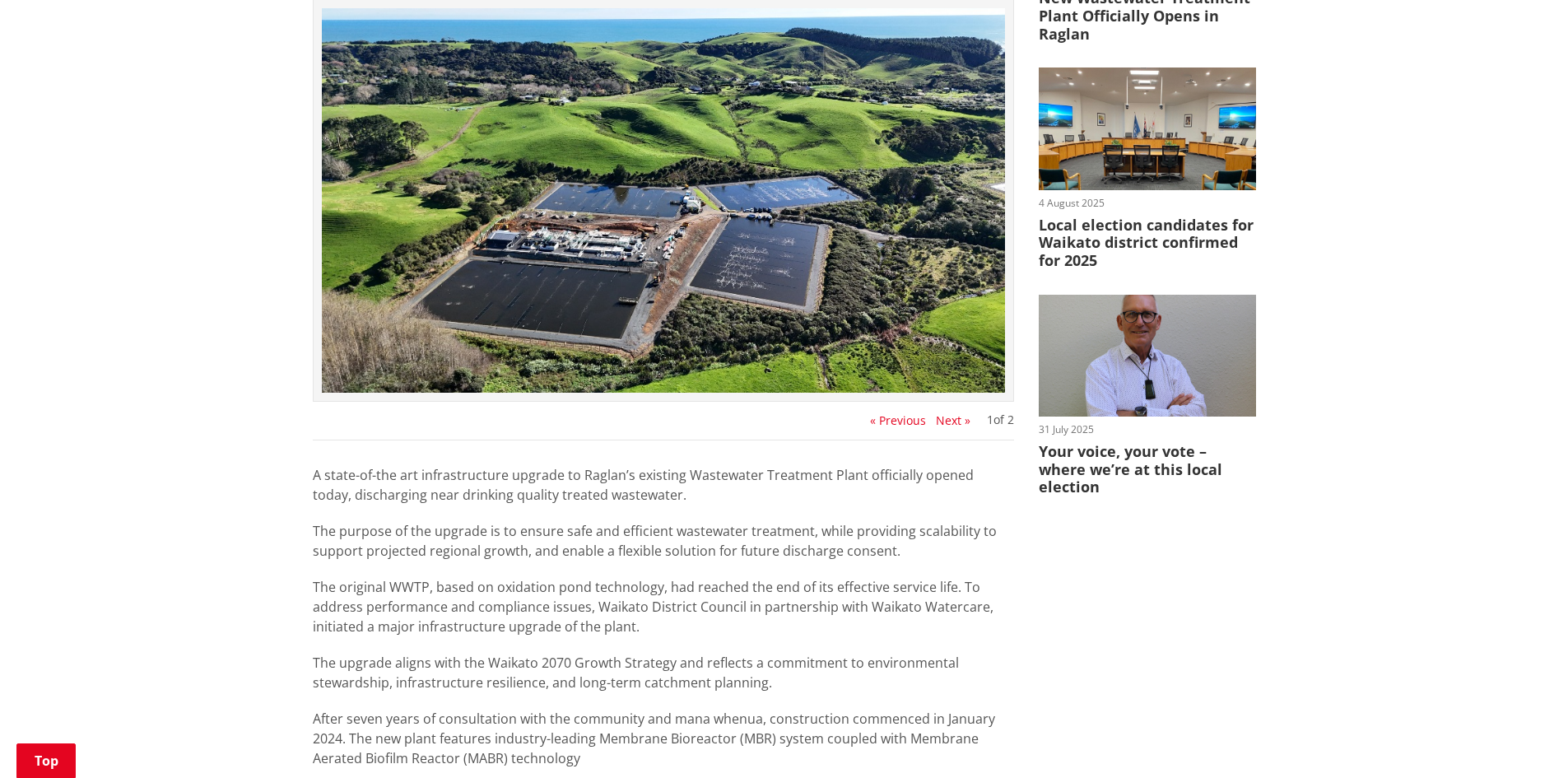 click on "A state-of-the art infrastructure upgrade to Raglan’s existing Wastewater Treatment Plant officially opened today, discharging near drinking quality treated wastewater." at bounding box center (663, 485) 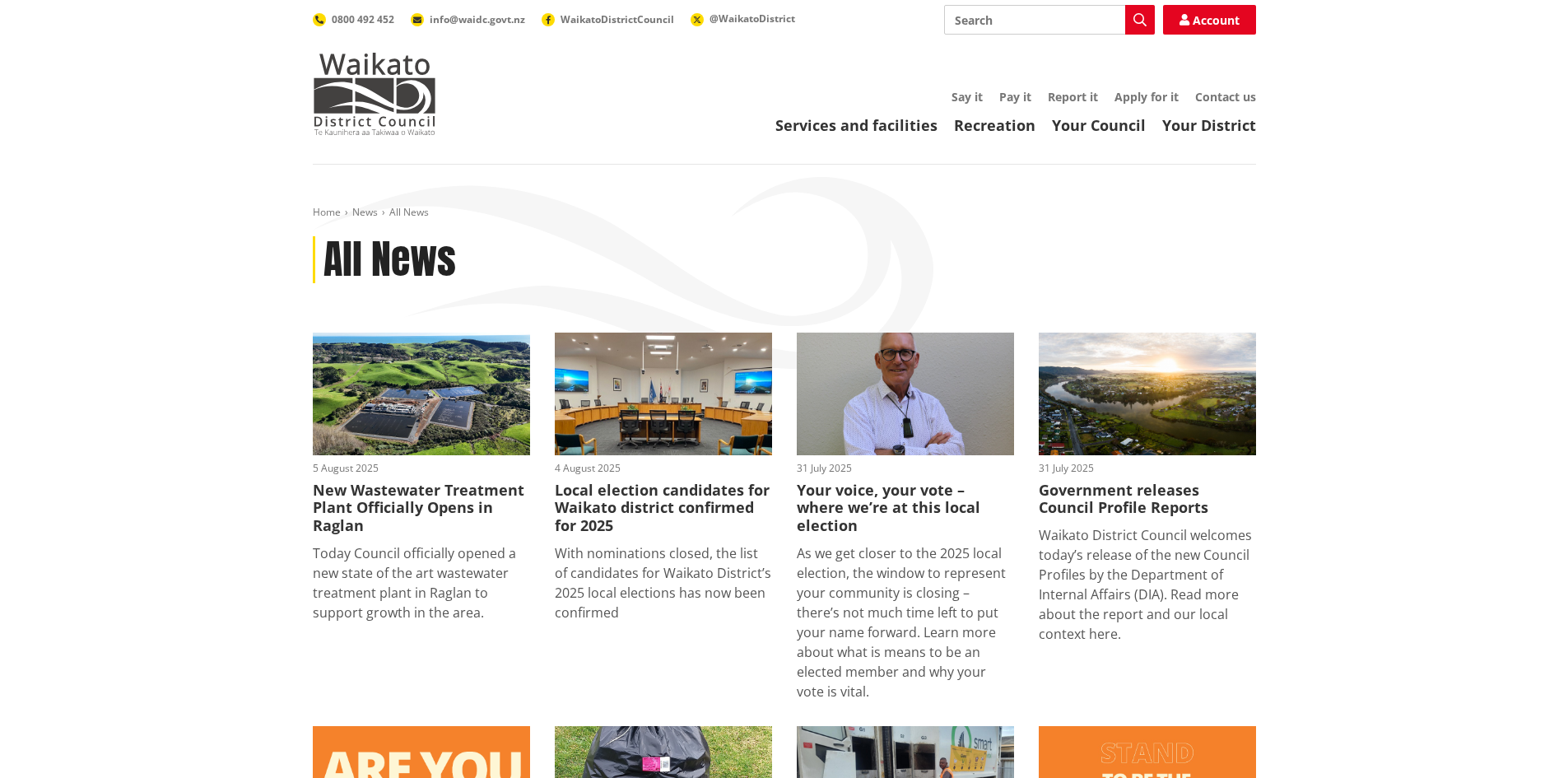 scroll, scrollTop: 0, scrollLeft: 0, axis: both 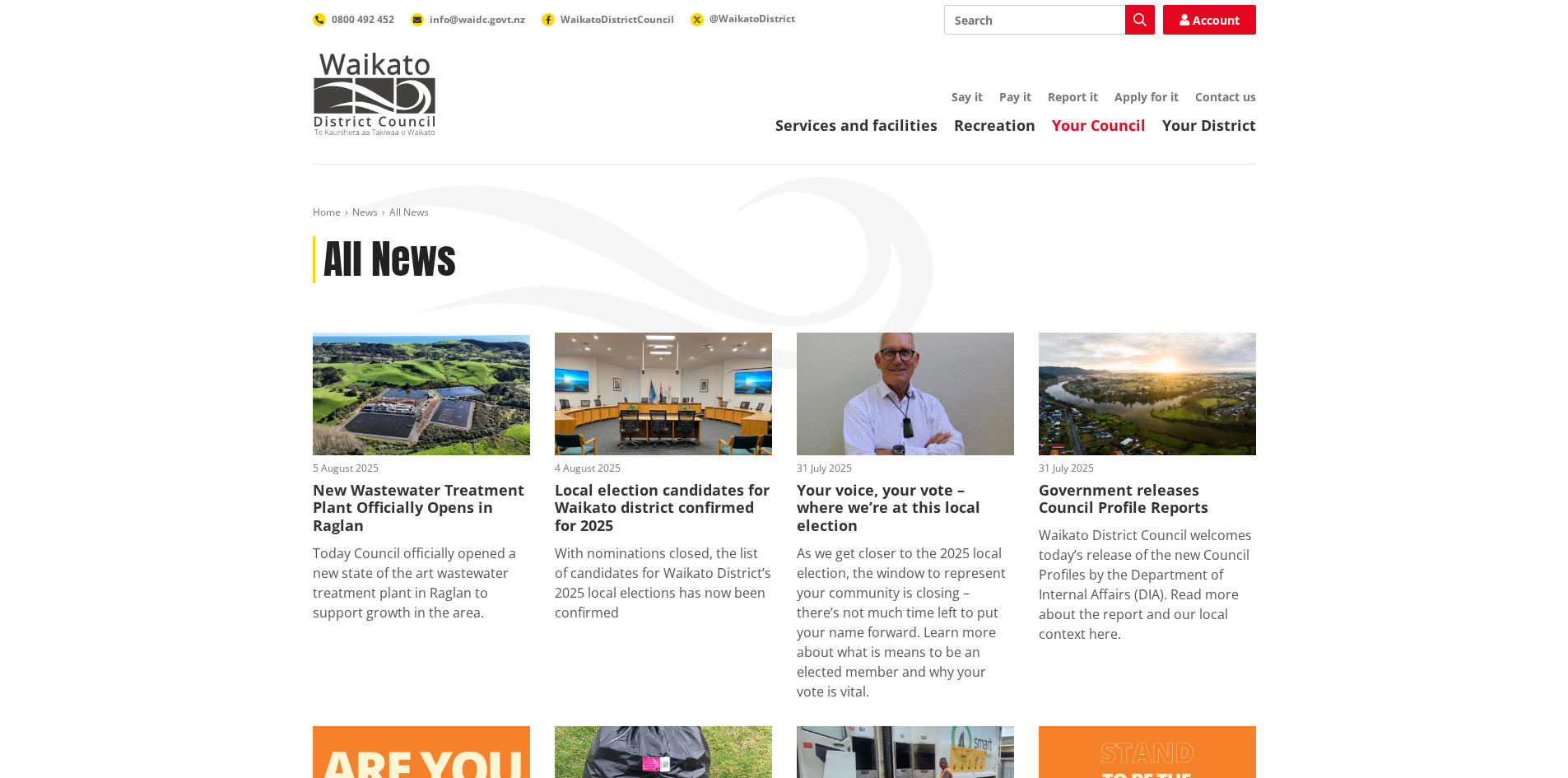 click on "Your Council" at bounding box center [1099, 125] 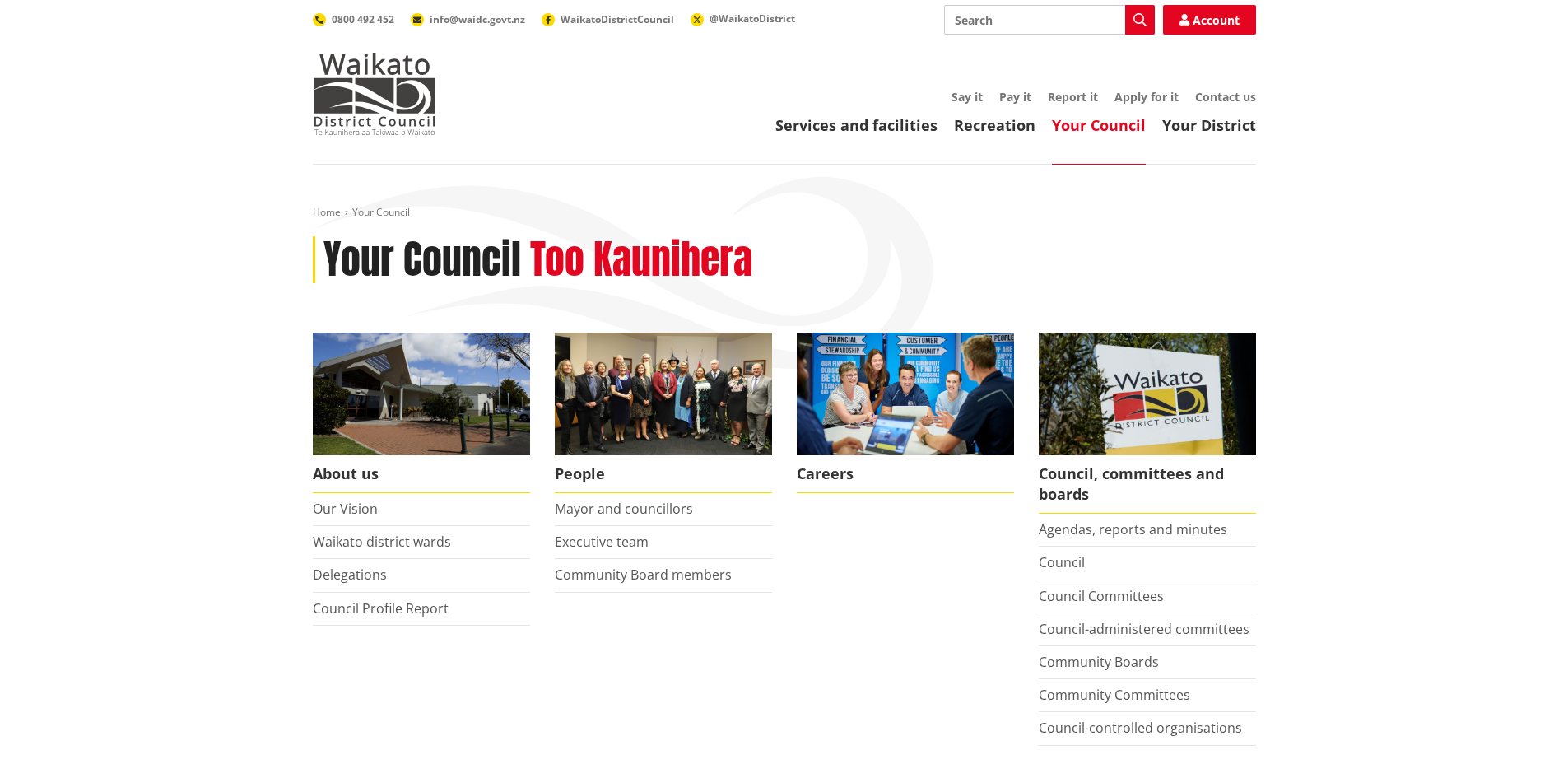 scroll, scrollTop: 0, scrollLeft: 0, axis: both 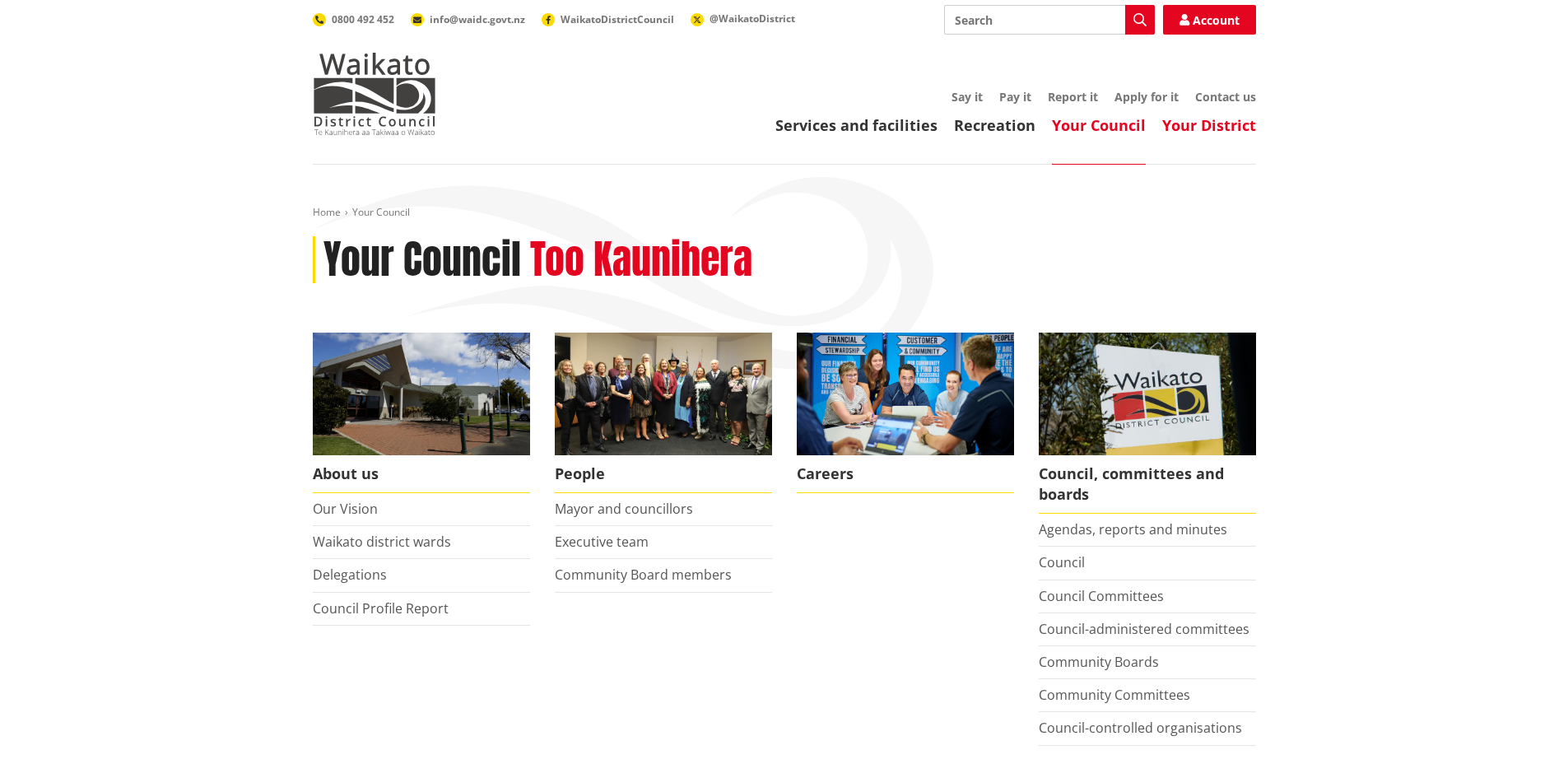 click on "Your District" at bounding box center [1209, 125] 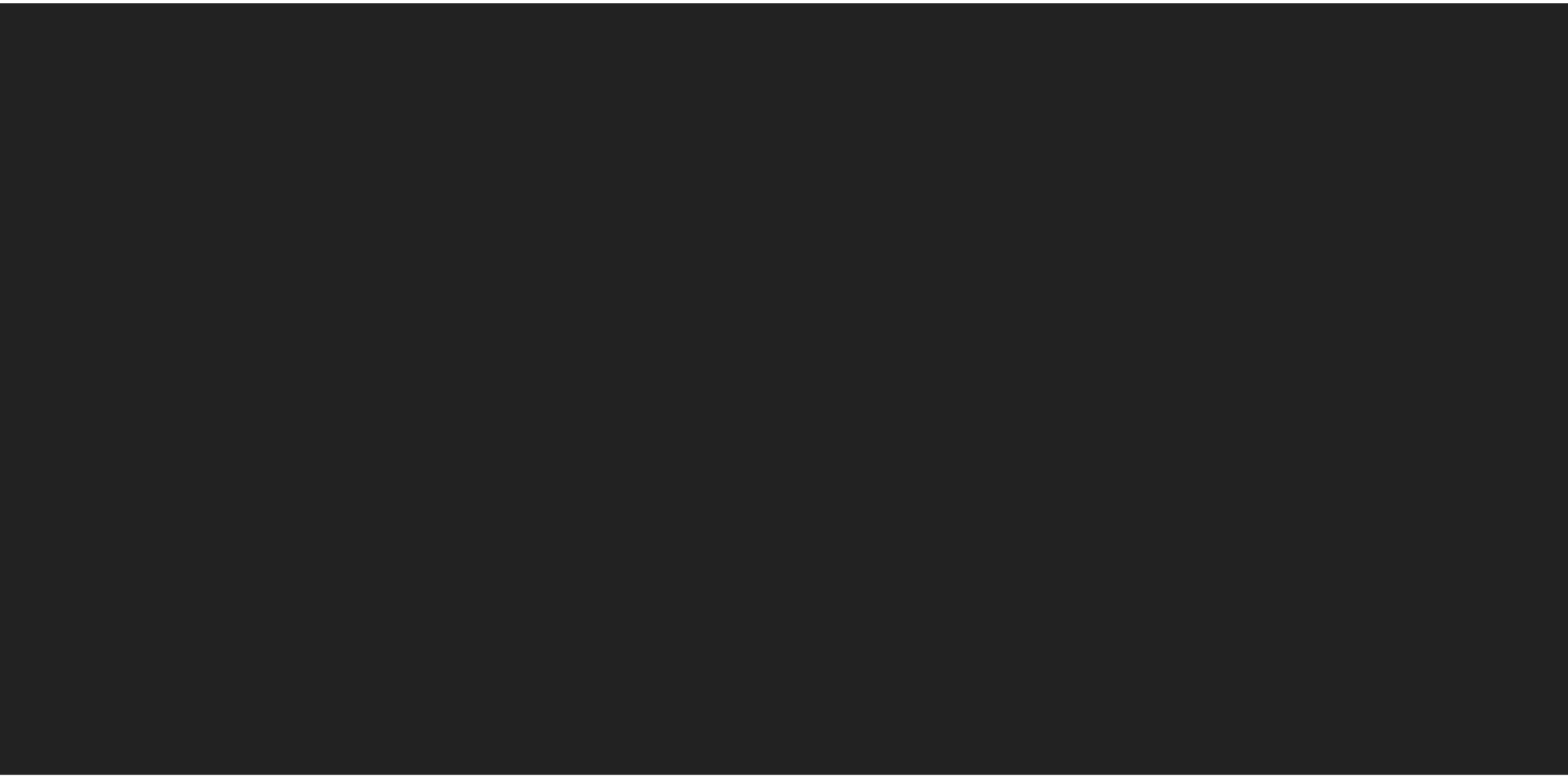 scroll, scrollTop: 0, scrollLeft: 0, axis: both 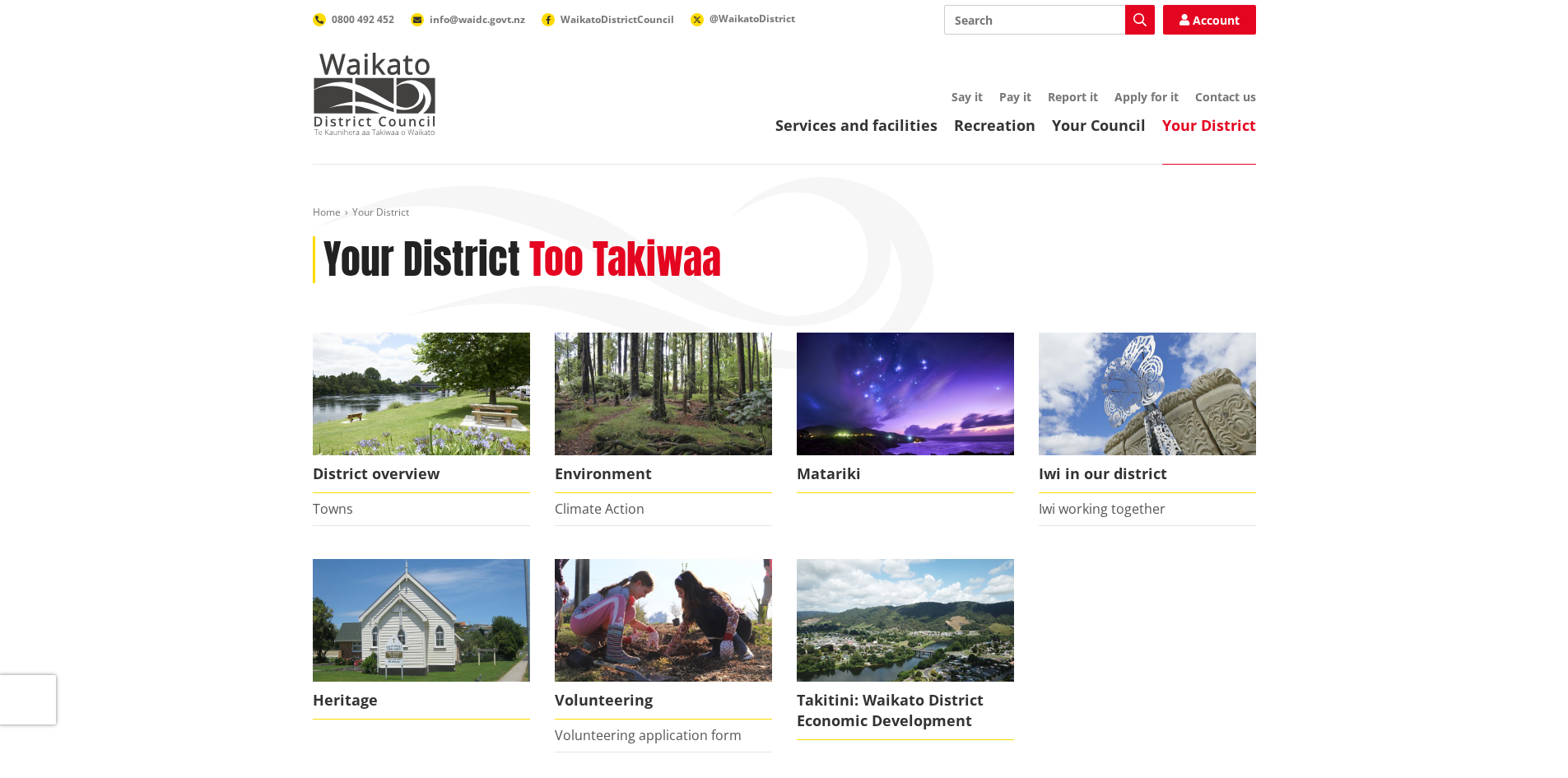 click at bounding box center [375, 94] 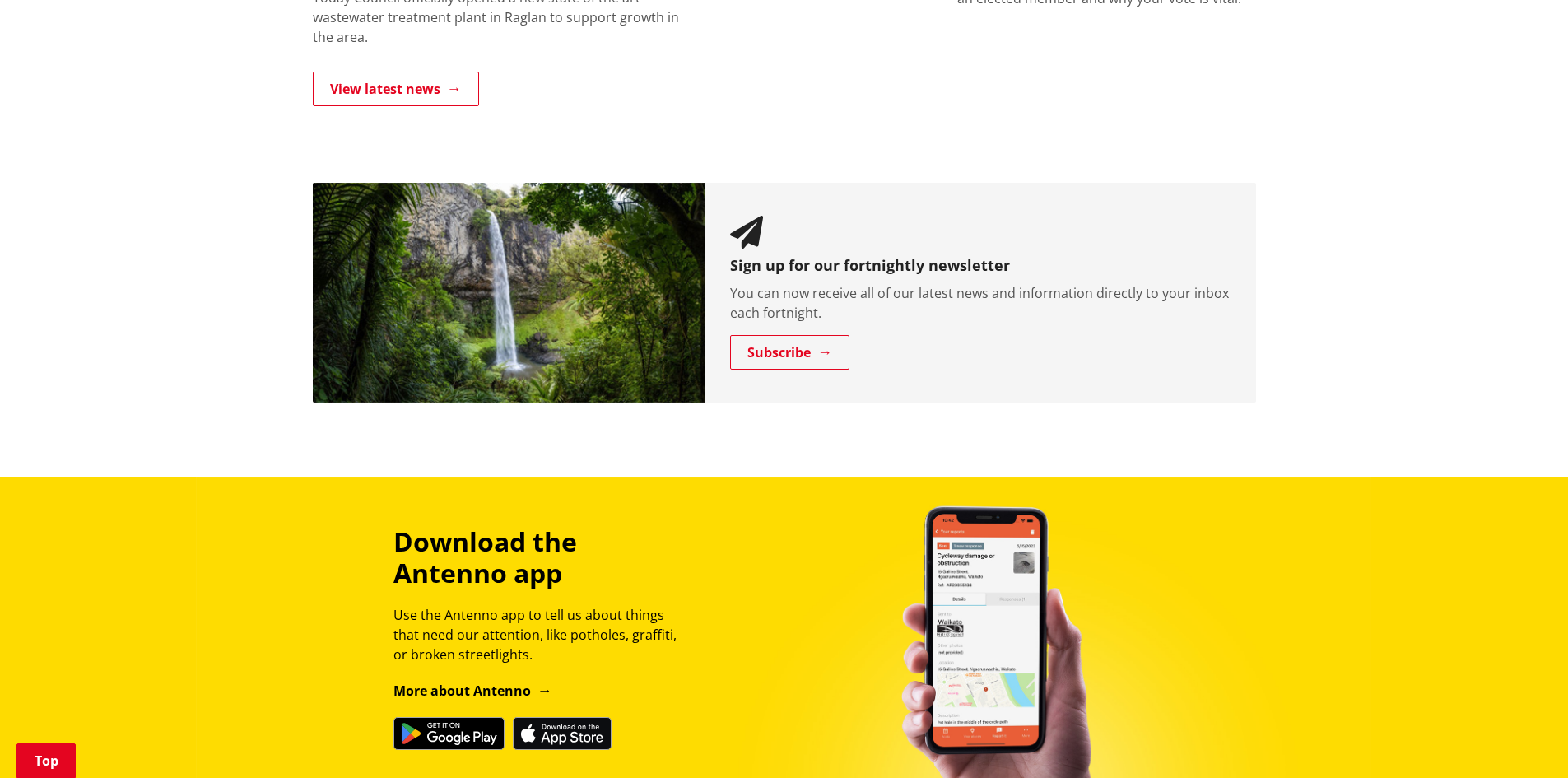 scroll, scrollTop: 1456, scrollLeft: 0, axis: vertical 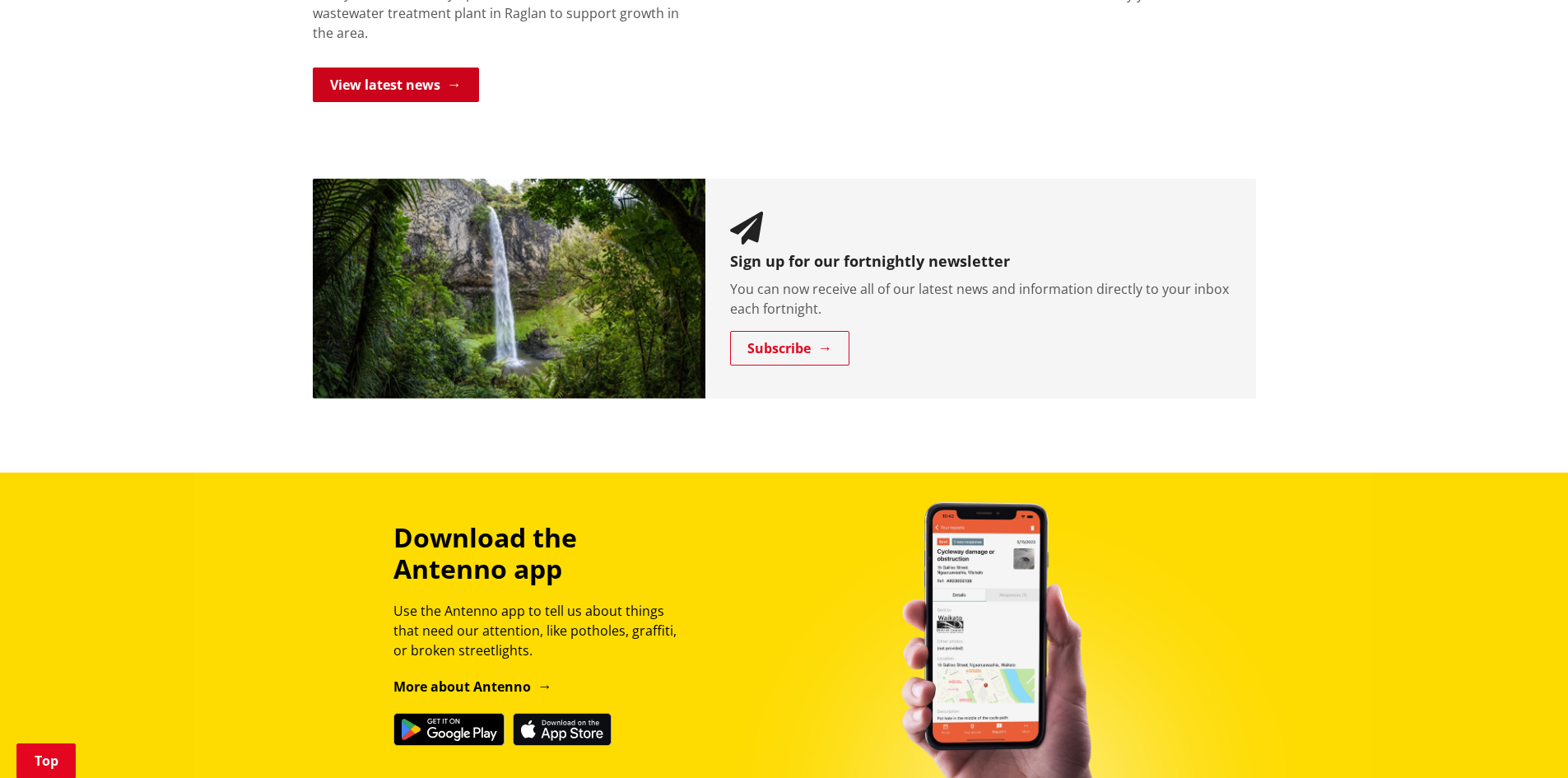 click on "View latest news" at bounding box center (396, 85) 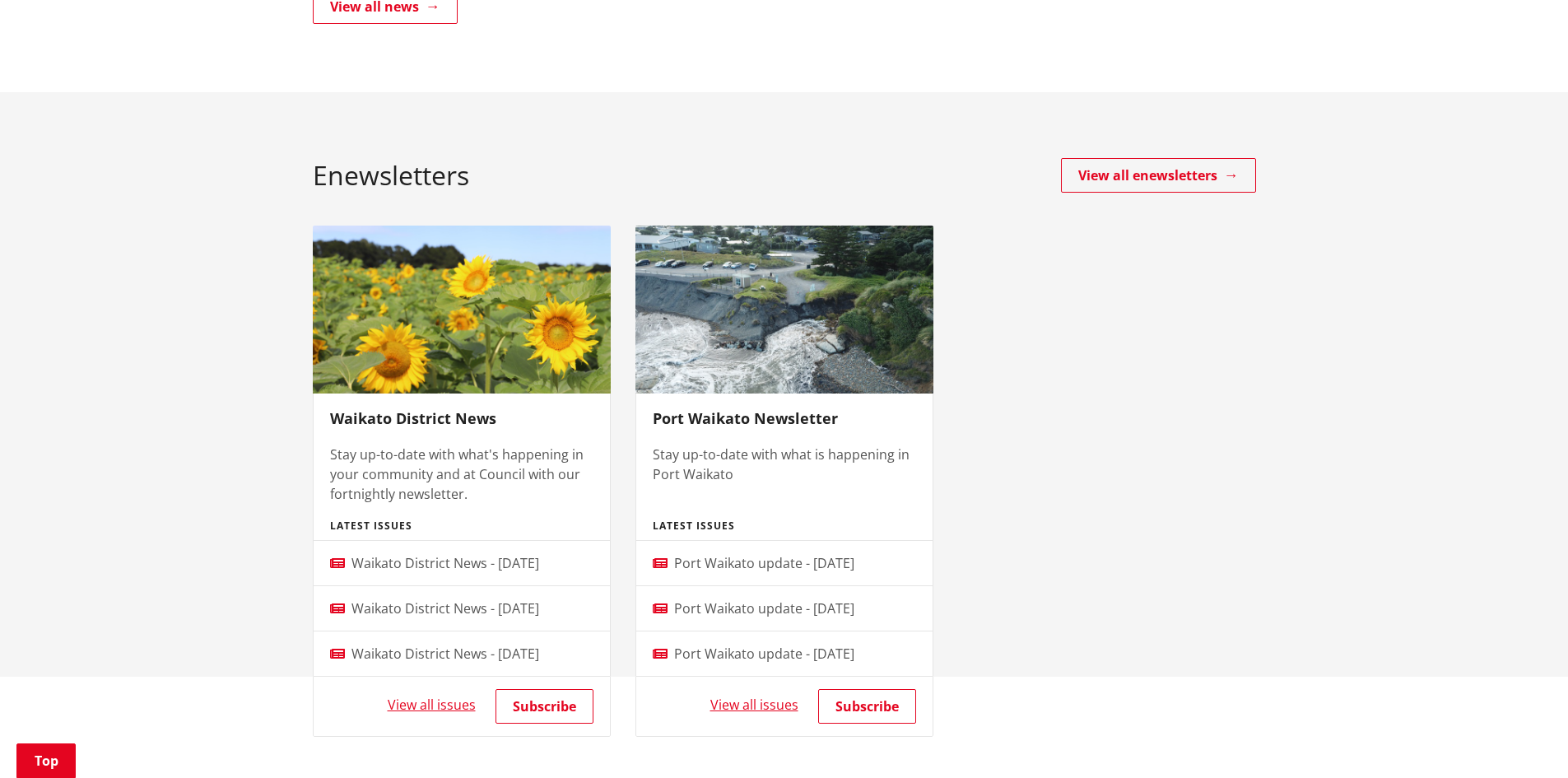 scroll, scrollTop: 766, scrollLeft: 0, axis: vertical 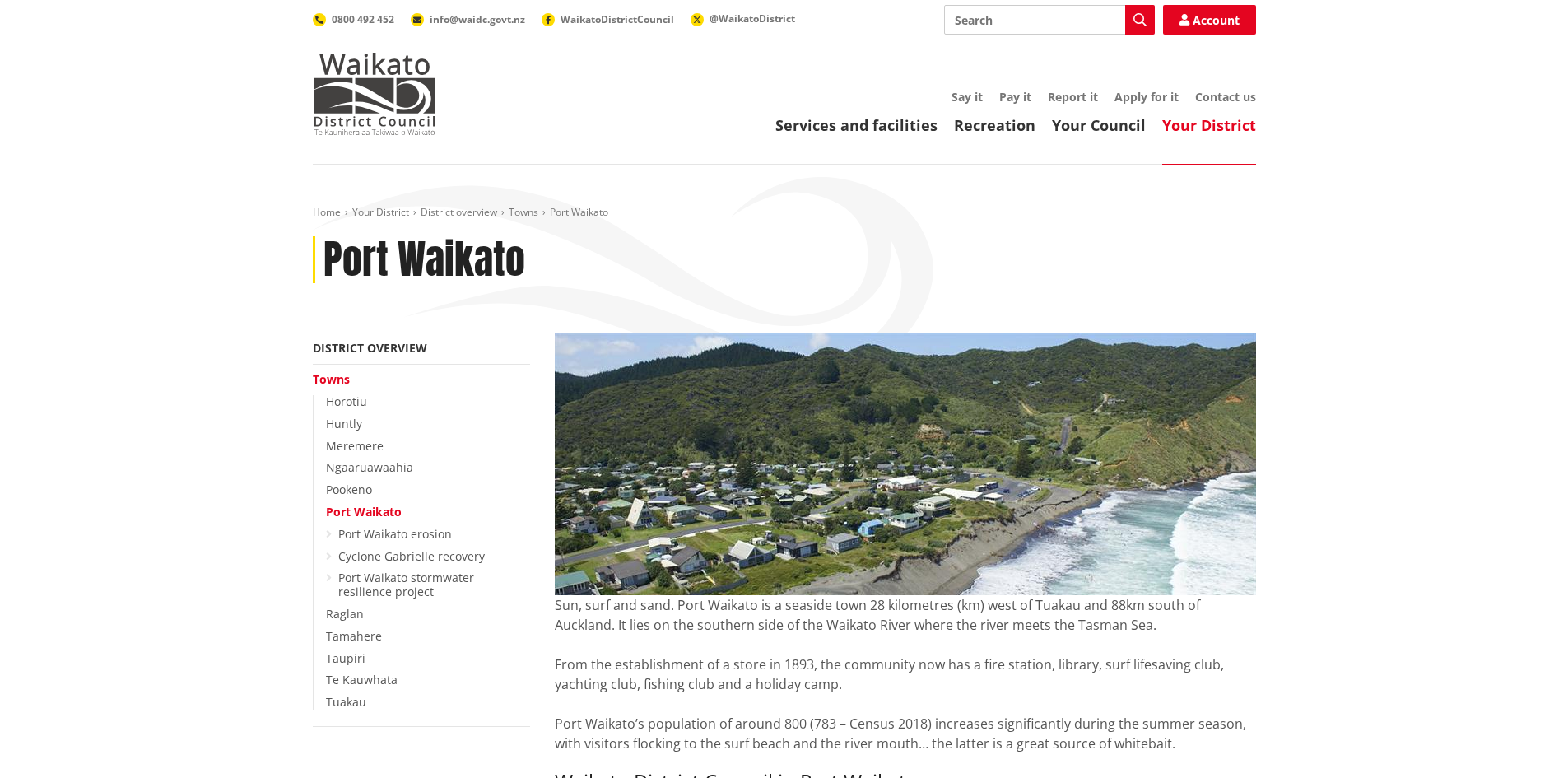 click on "Toggle search         Toggle navigation
Services and facilities
Recreation
Your Council
Your District
Say it
Pay it
Report it
Apply for it
Contact us
Search
Search
Account
0800 492 452
info@waidc.govt.nz
WaikatoDistrictCouncil" at bounding box center (784, 82) 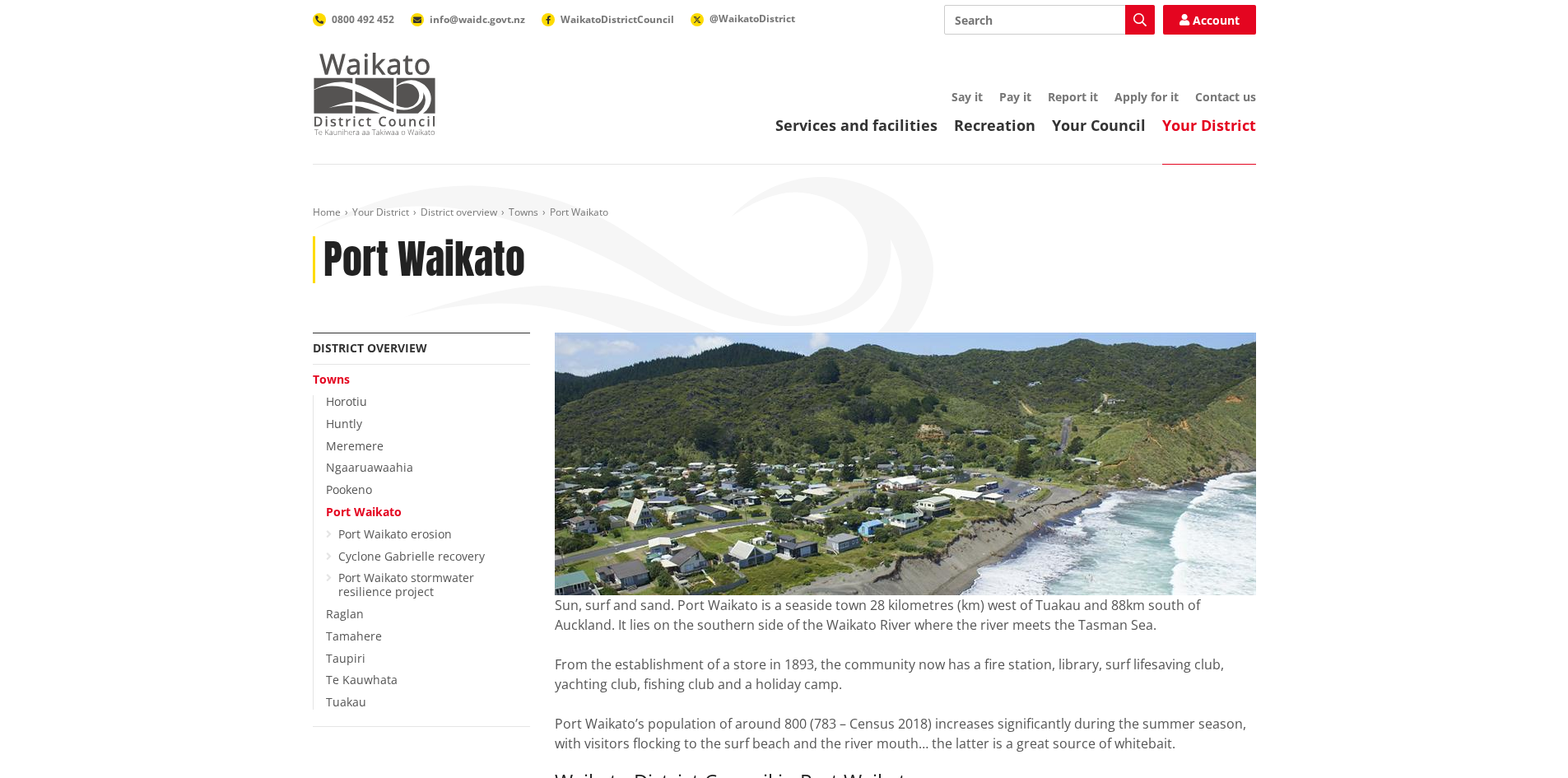 click at bounding box center [375, 94] 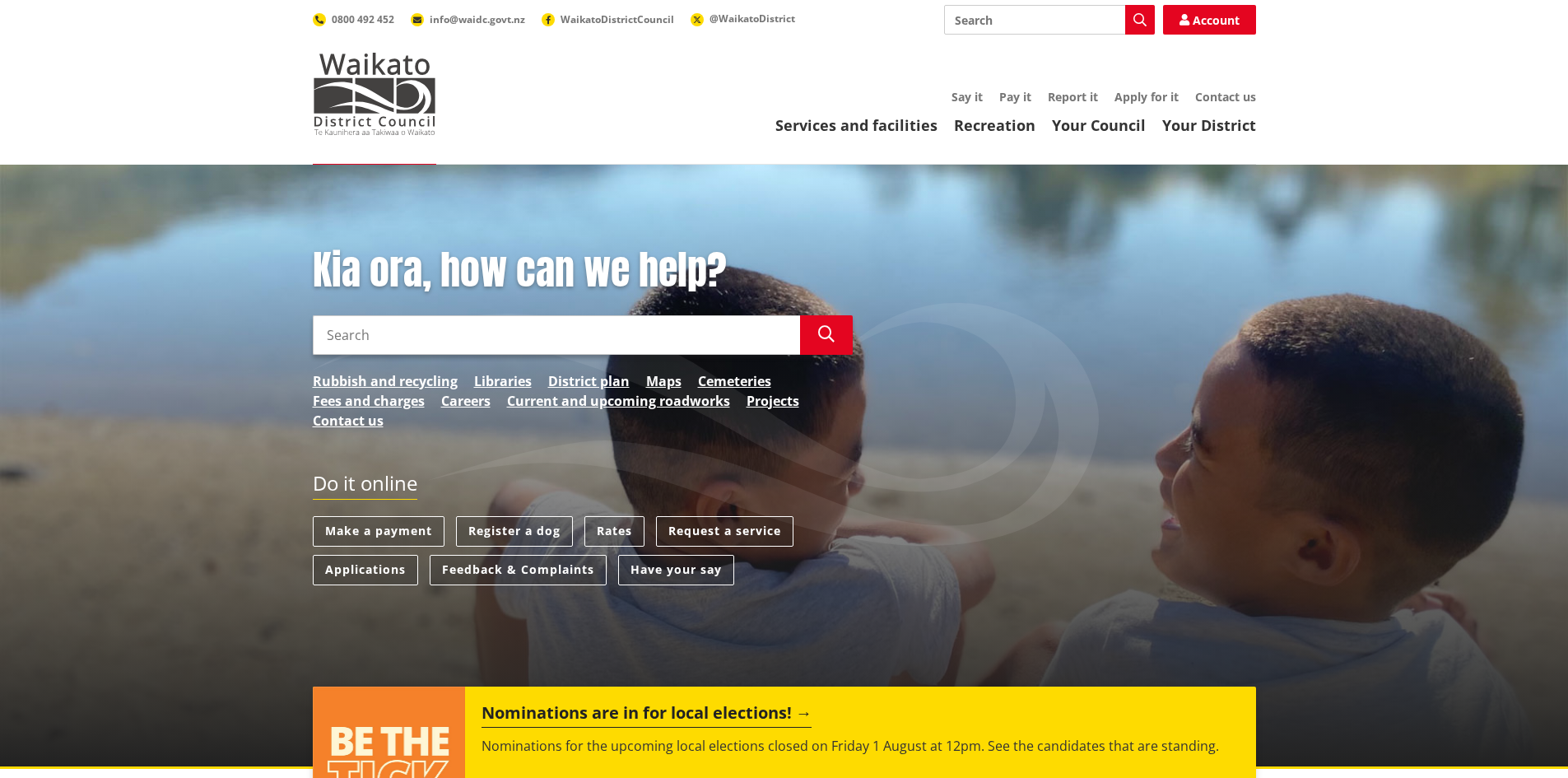 scroll, scrollTop: 0, scrollLeft: 0, axis: both 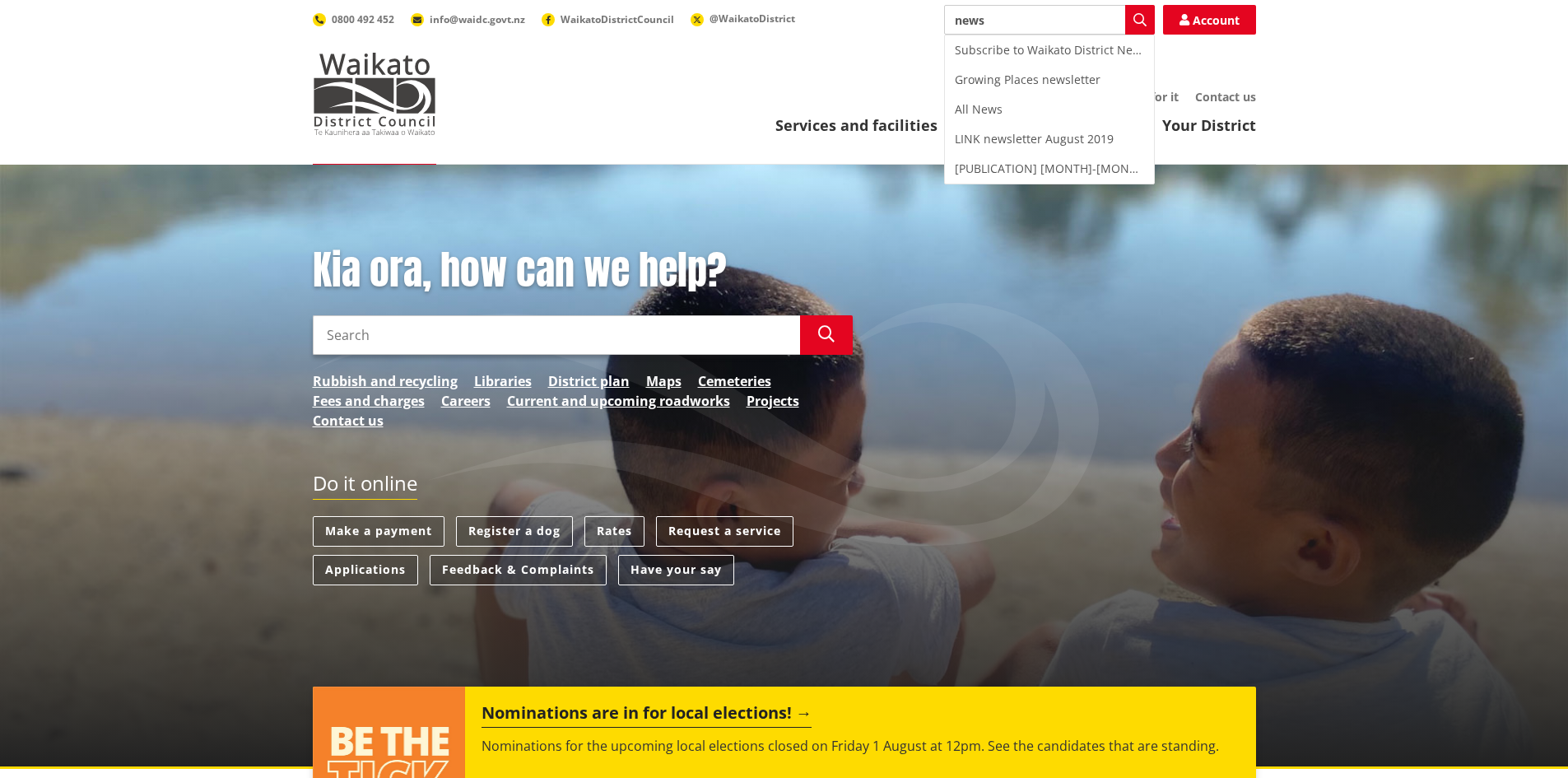 type on "news" 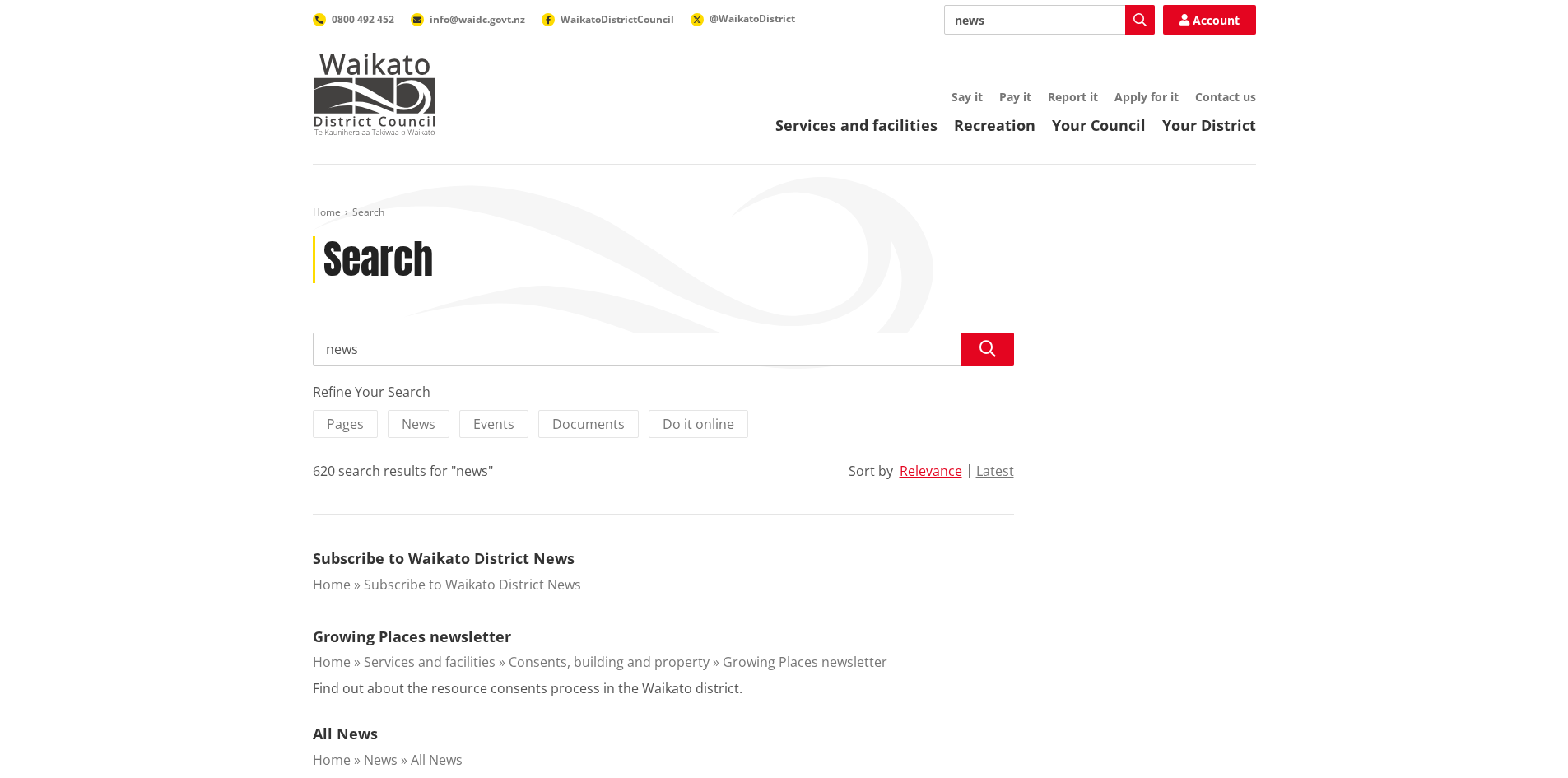 scroll, scrollTop: 0, scrollLeft: 0, axis: both 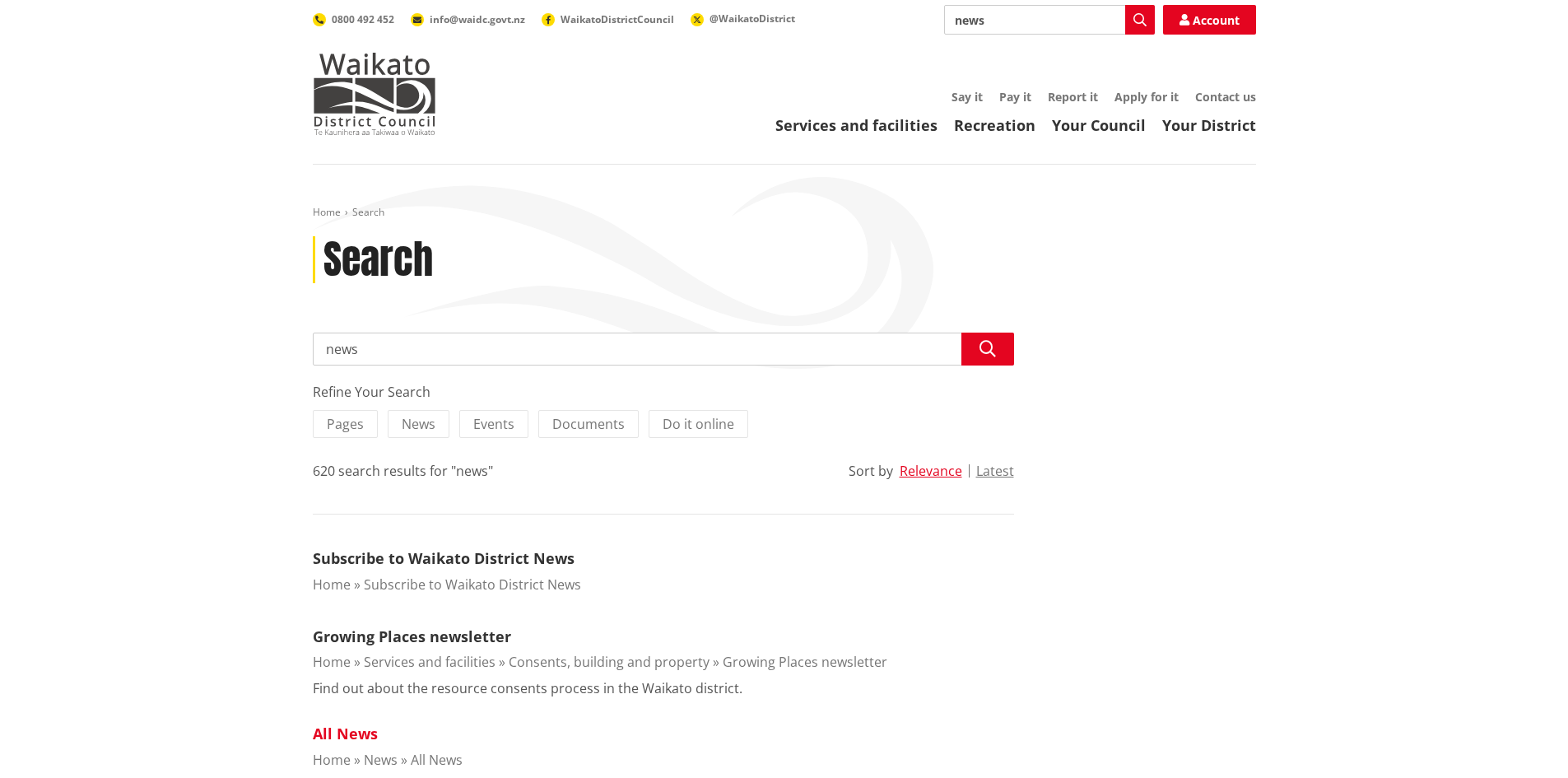 click on "All News" at bounding box center [345, 734] 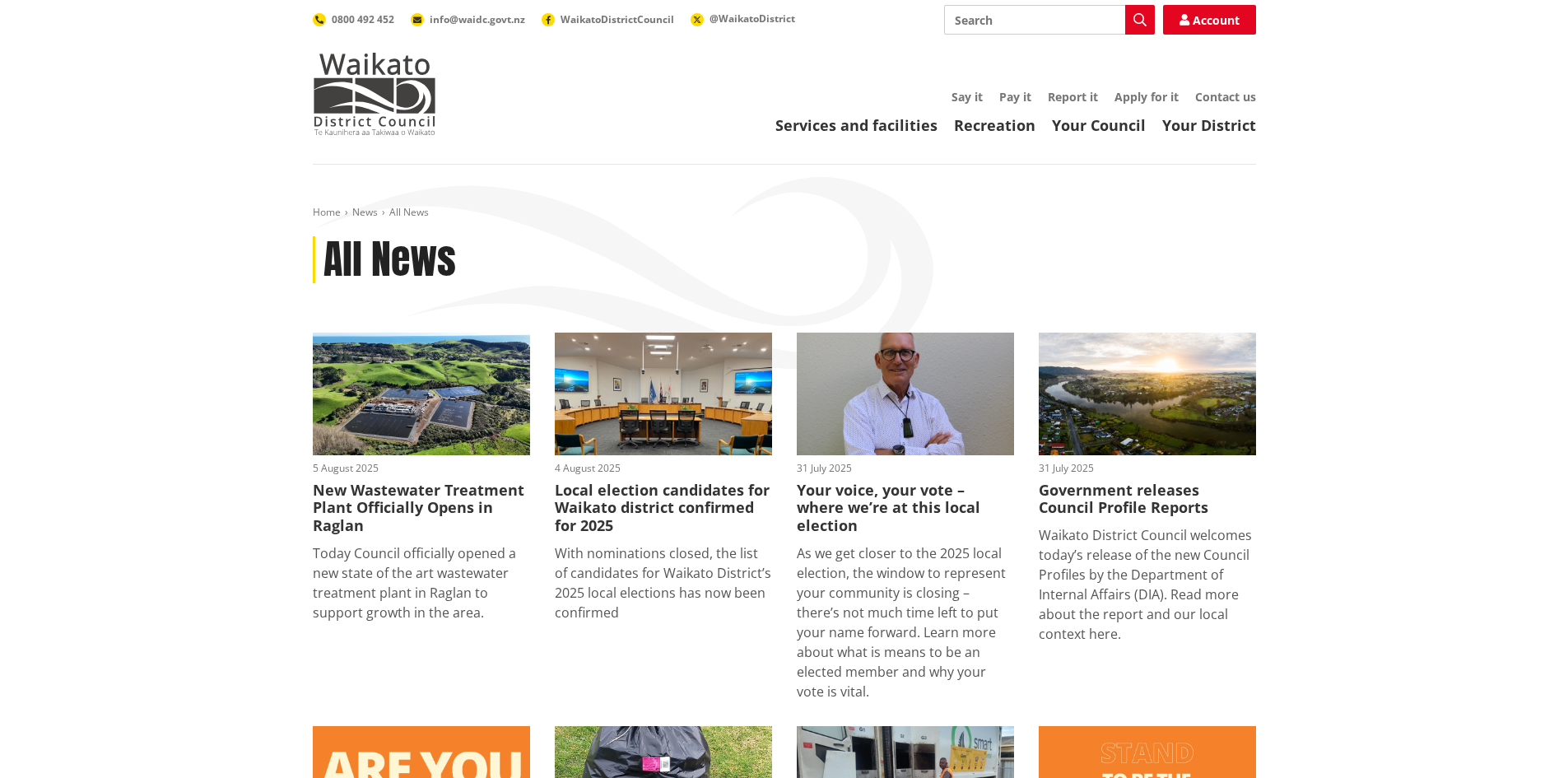 scroll, scrollTop: 0, scrollLeft: 0, axis: both 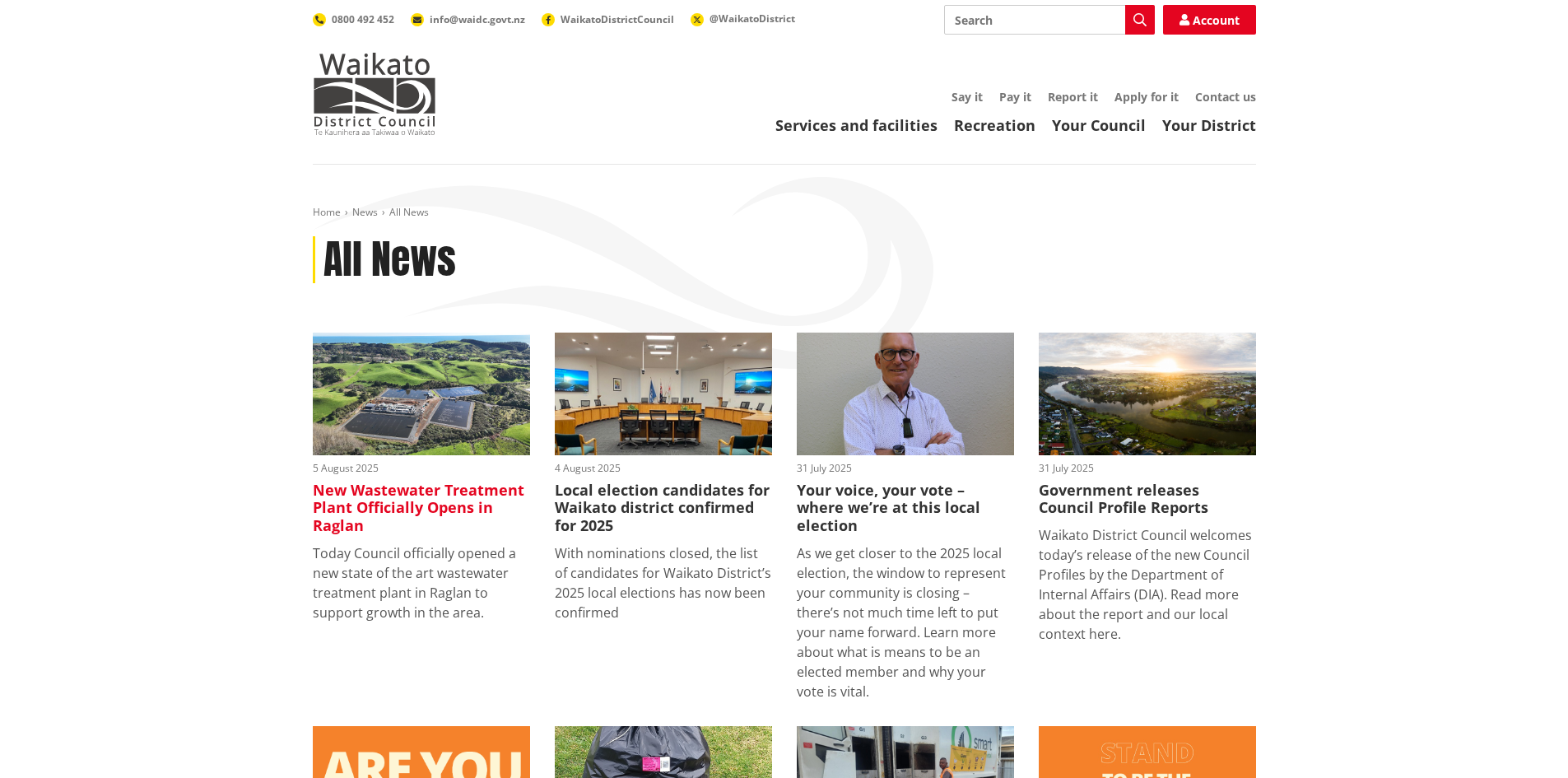 click at bounding box center (421, 394) 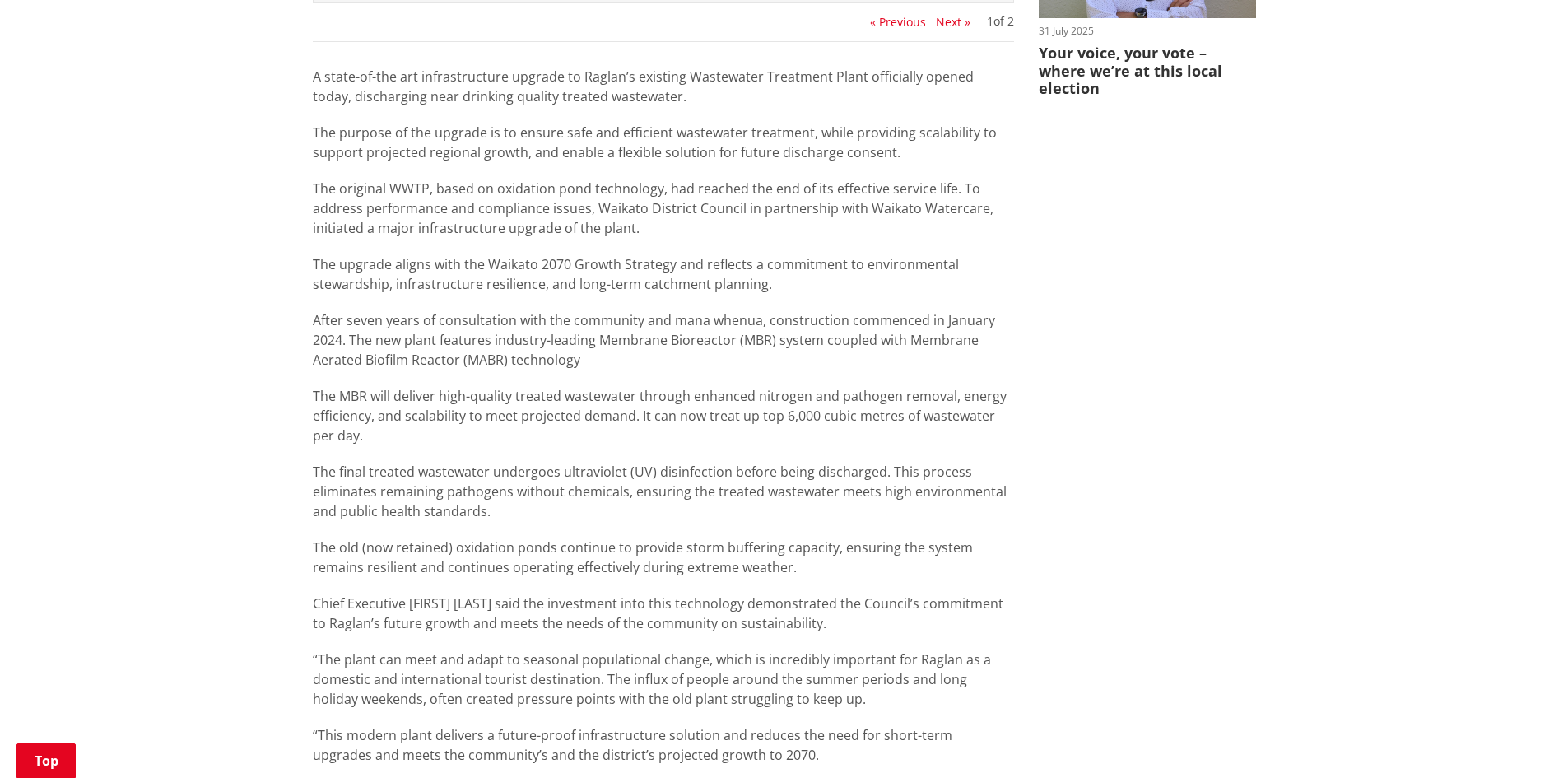 scroll, scrollTop: 1065, scrollLeft: 0, axis: vertical 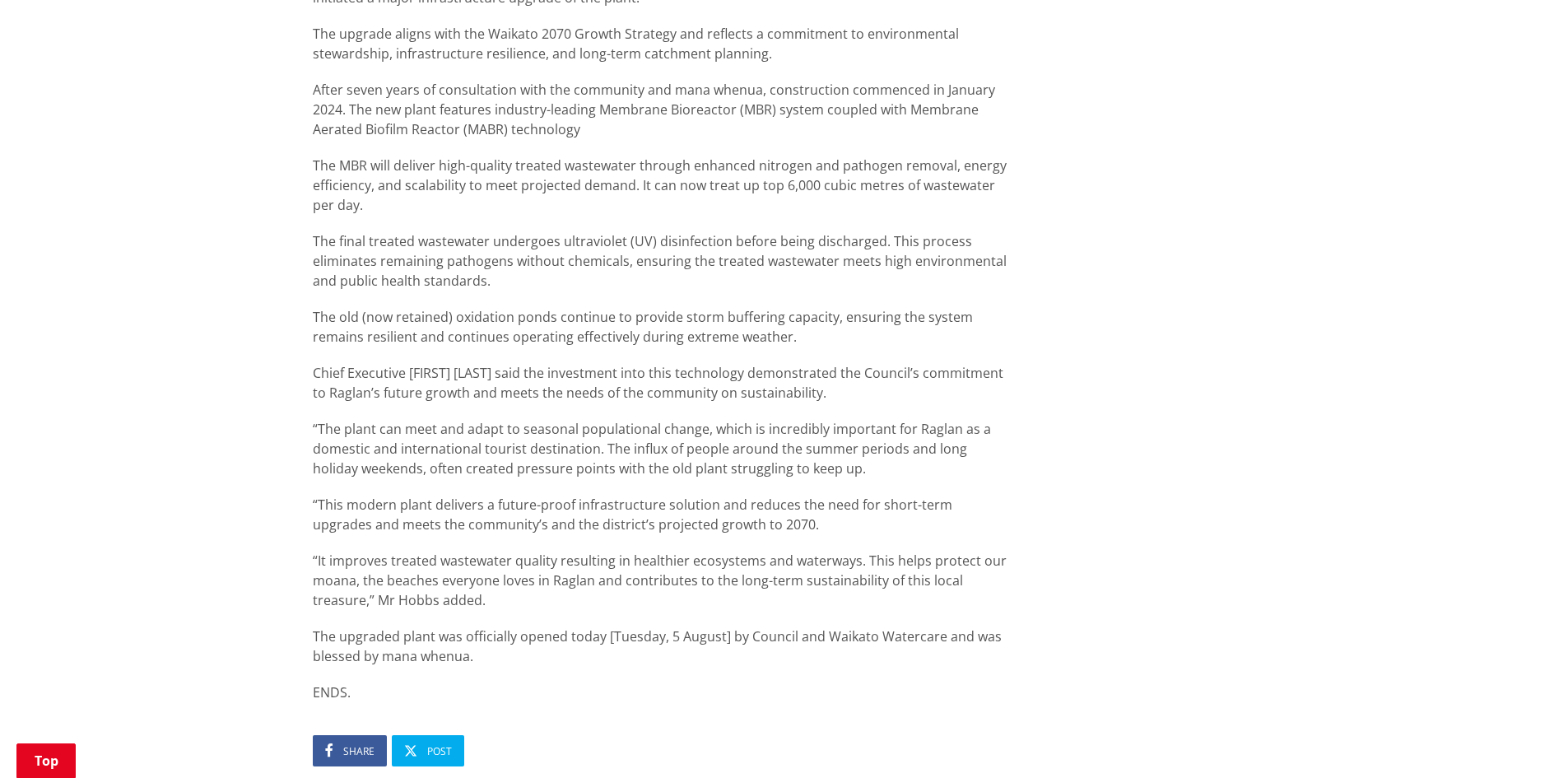 drag, startPoint x: 503, startPoint y: 599, endPoint x: 275, endPoint y: 510, distance: 244.75498 